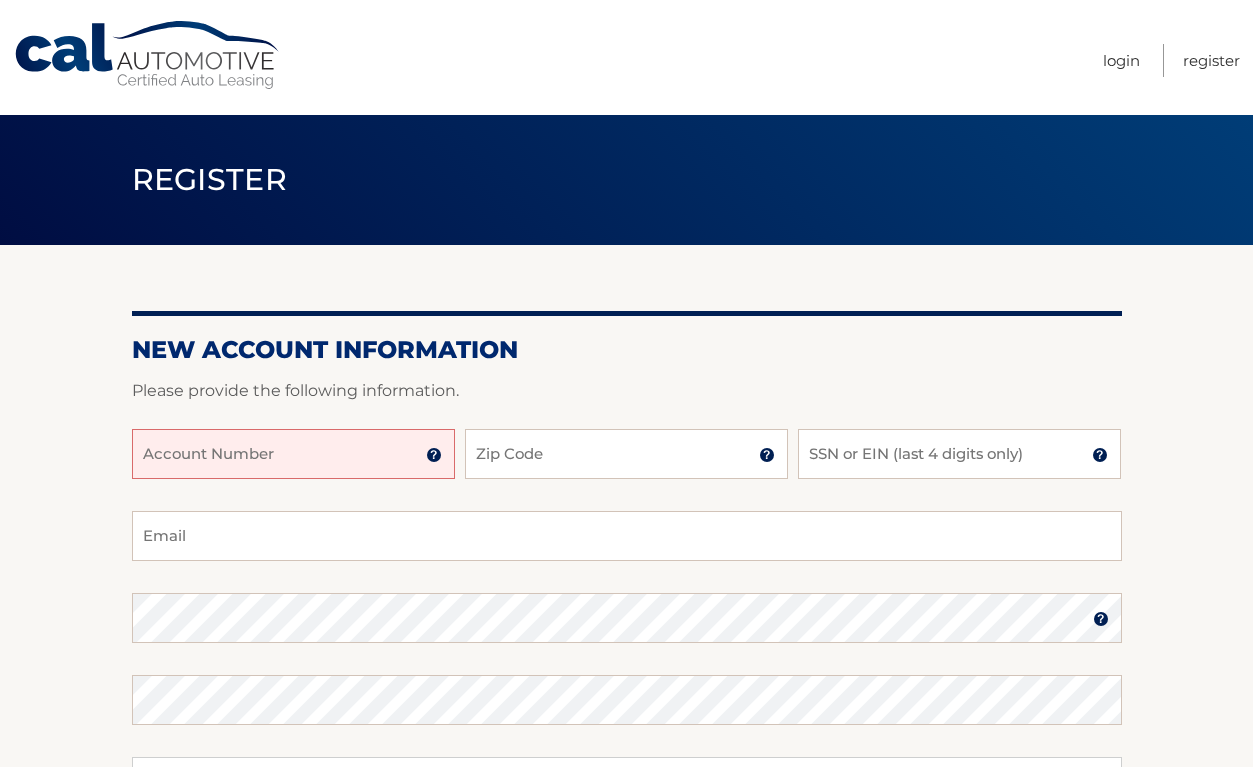 scroll, scrollTop: 0, scrollLeft: 0, axis: both 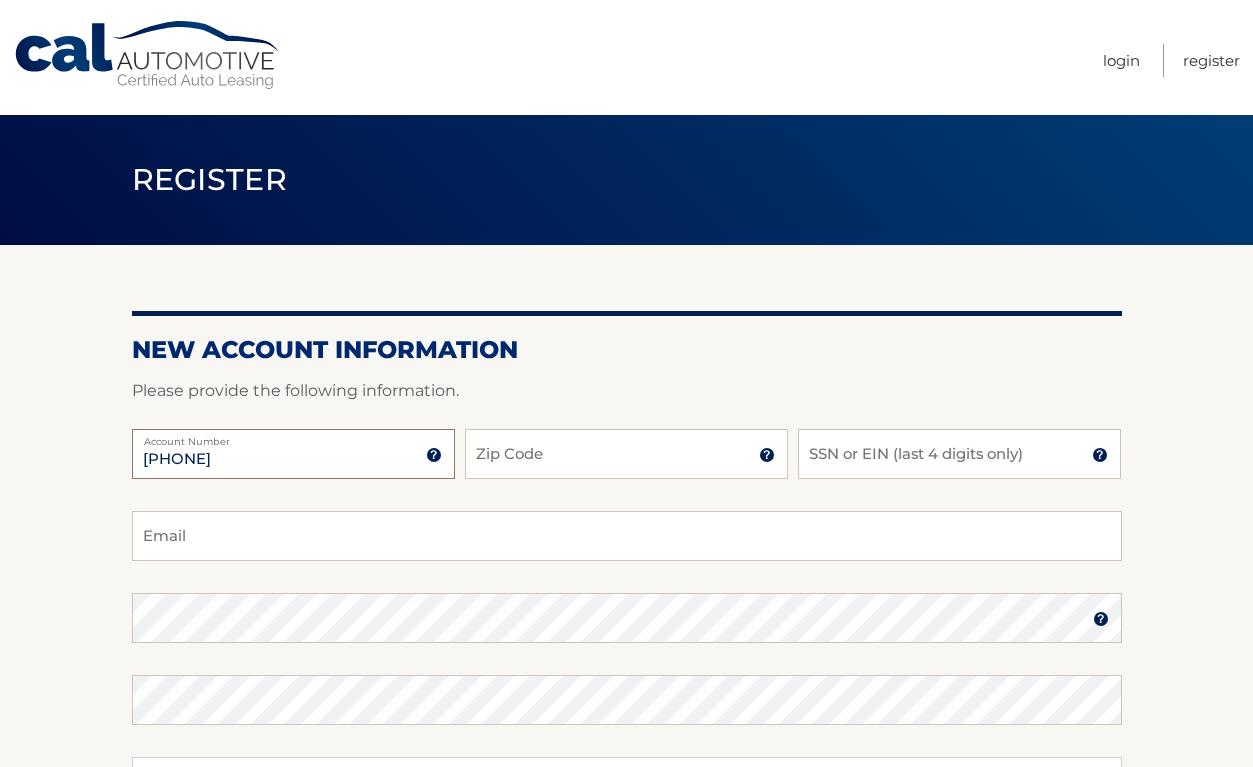 type on "44455544140" 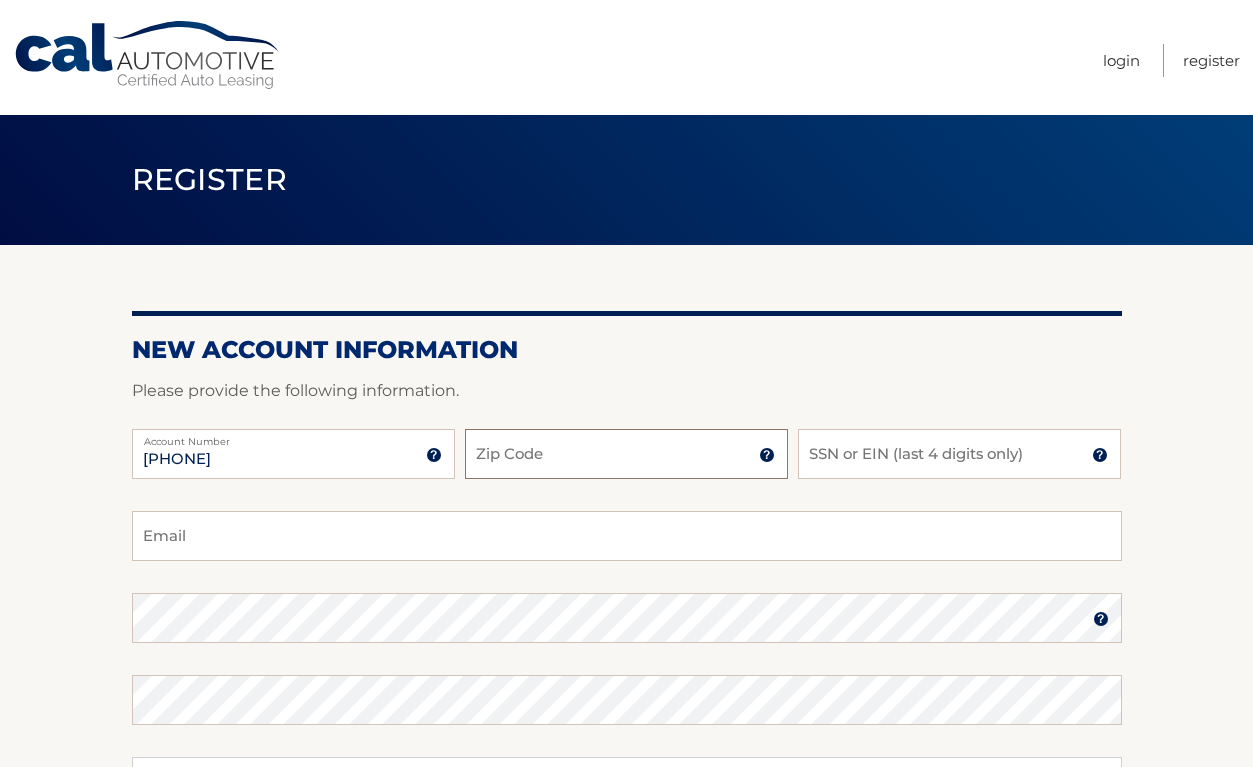 click on "Zip Code" at bounding box center [626, 454] 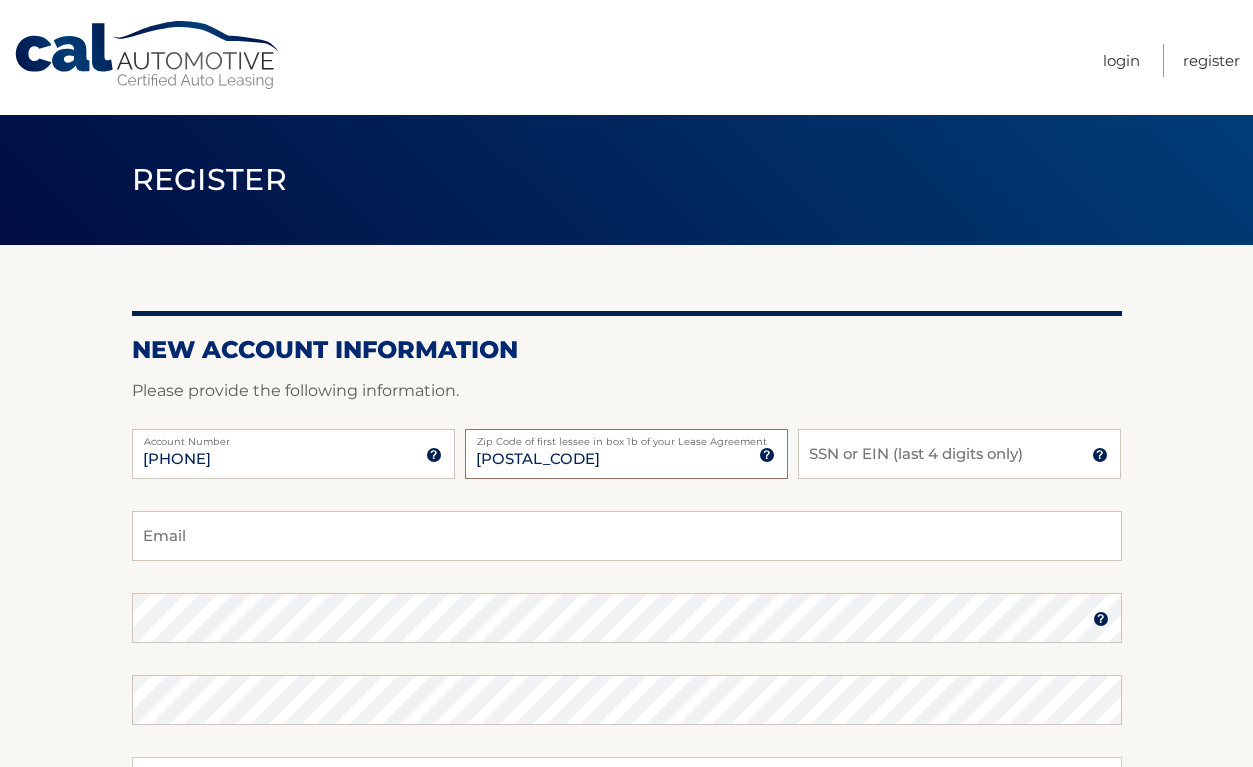 type on "11364" 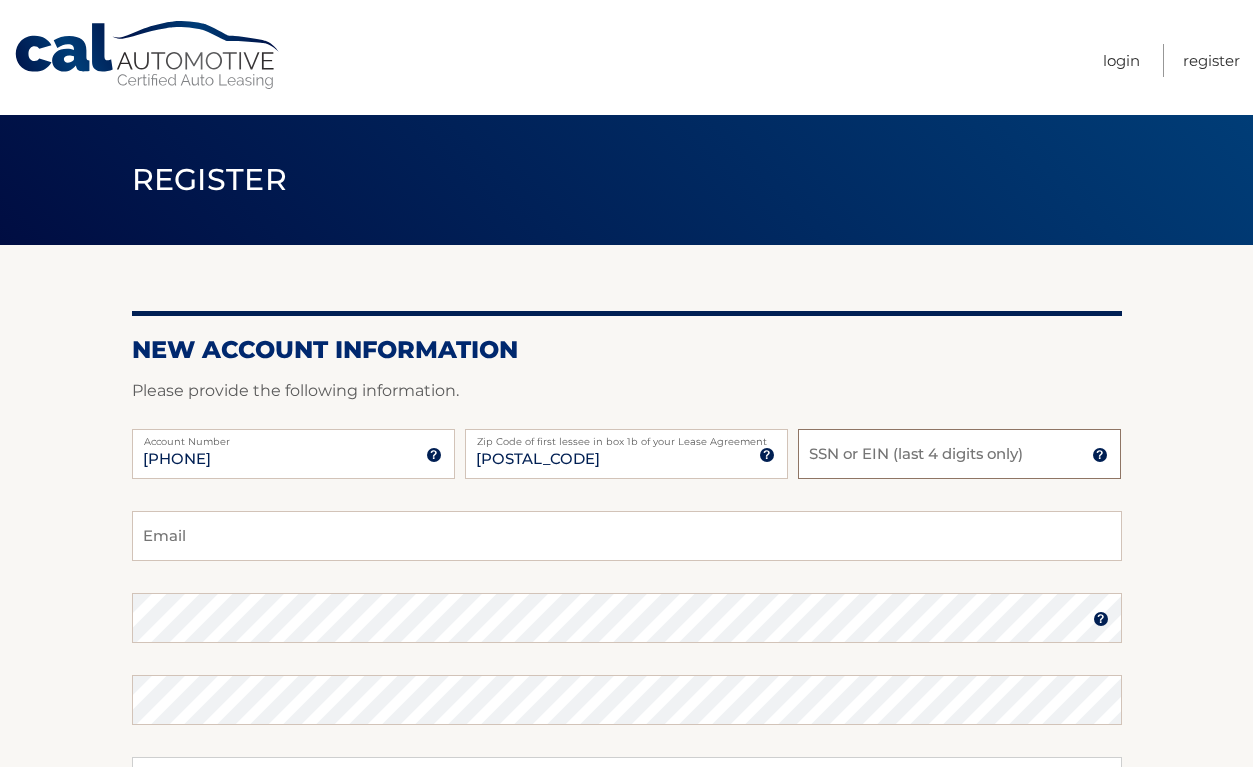 click on "SSN or EIN (last 4 digits only)" at bounding box center [959, 454] 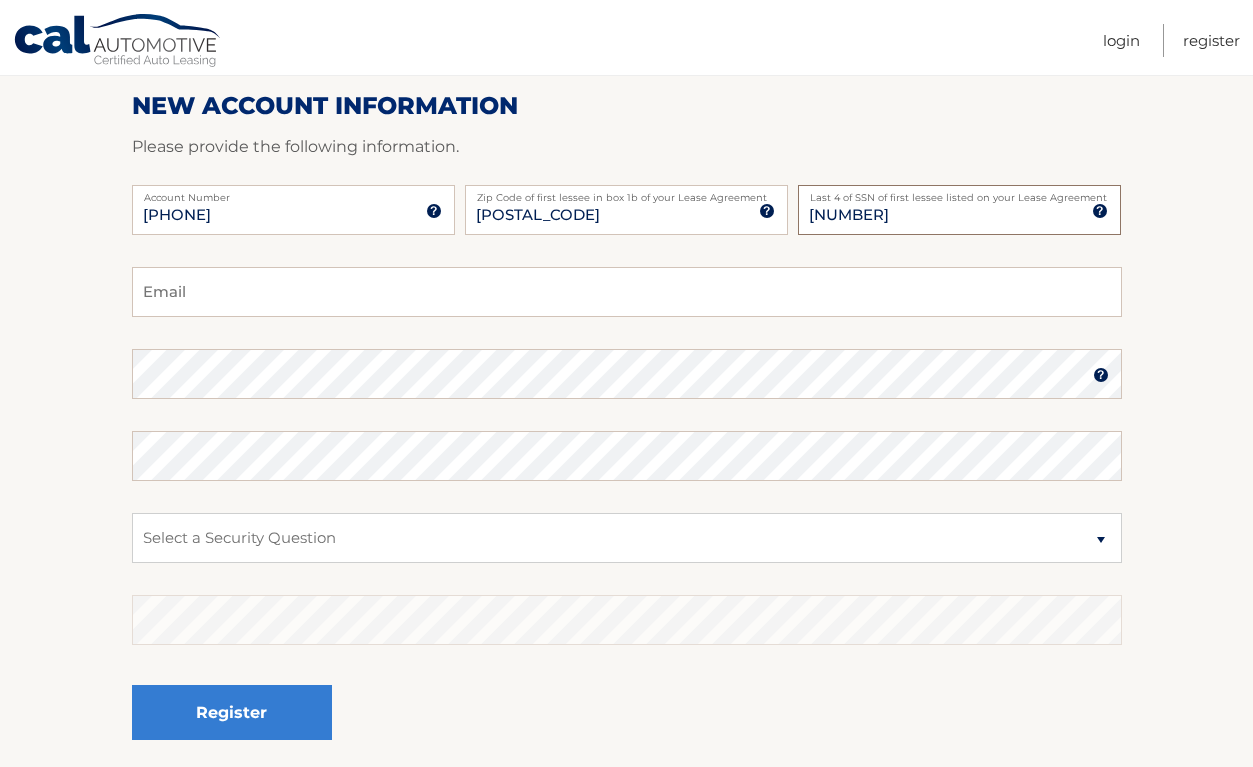 scroll, scrollTop: 271, scrollLeft: 0, axis: vertical 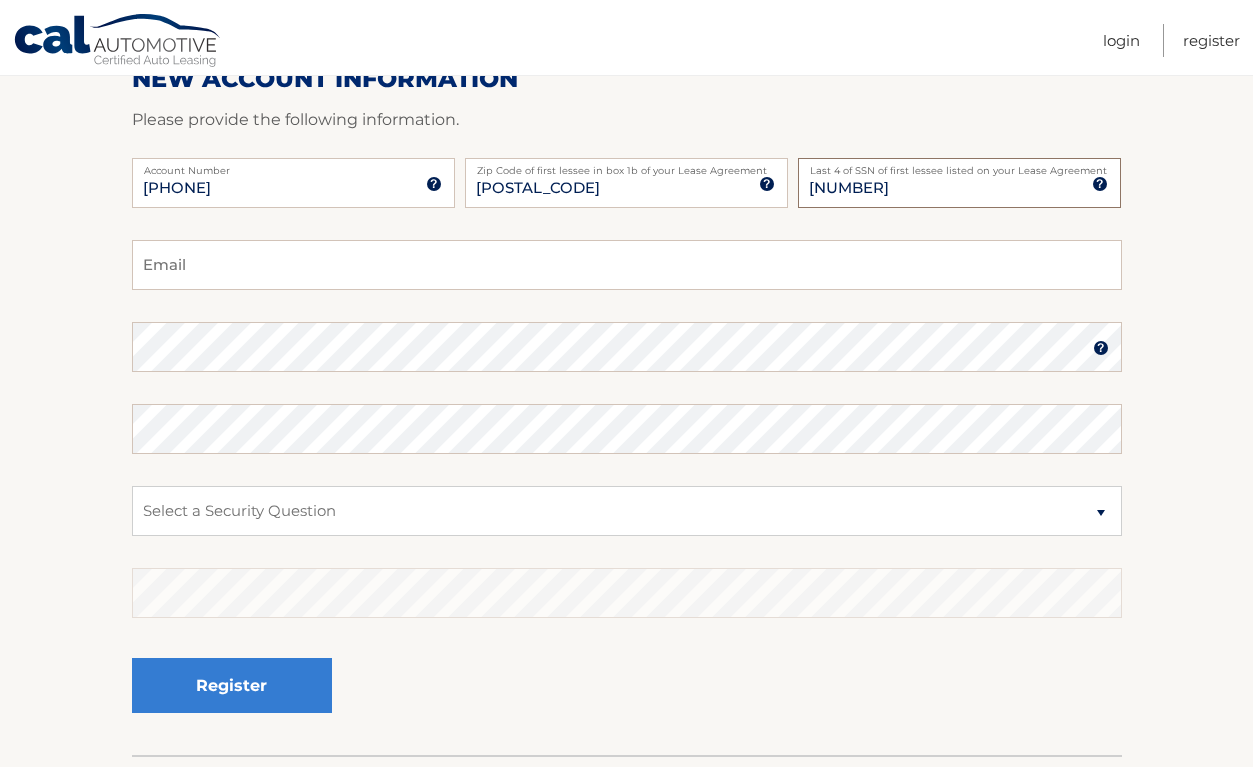 type on "8865" 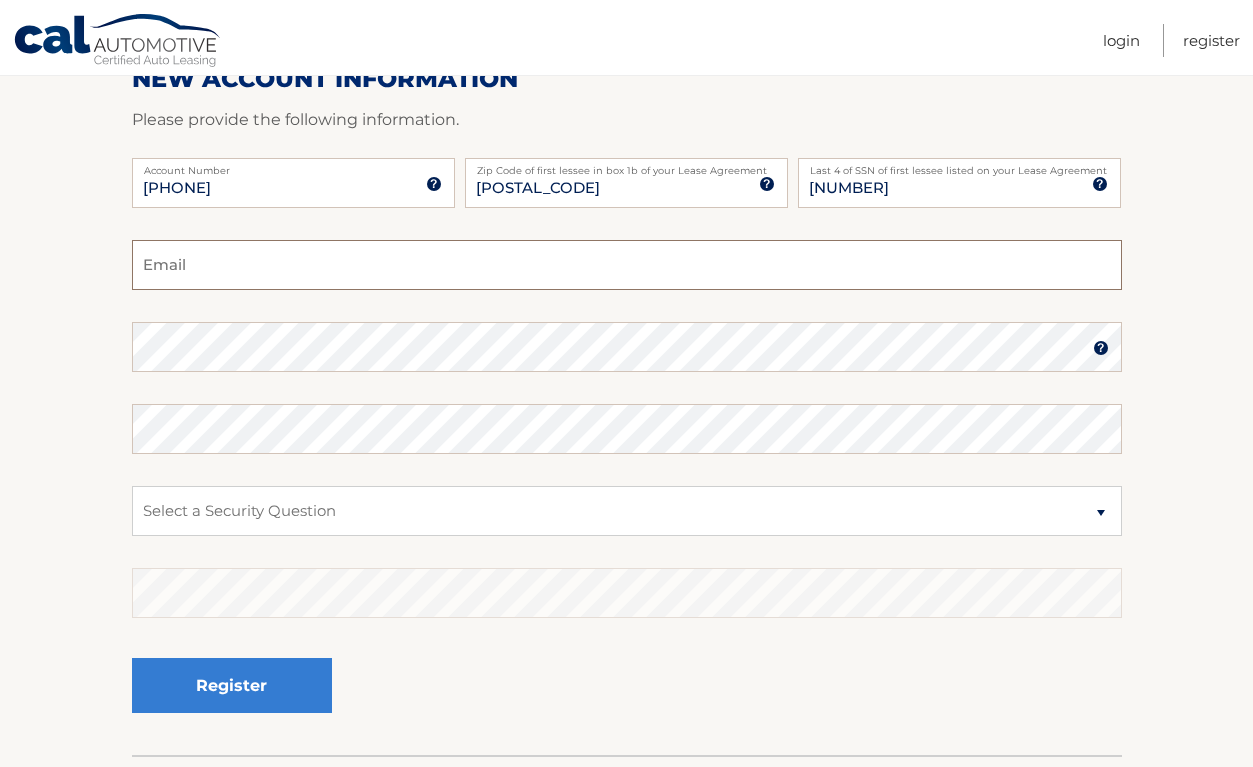 click on "Email" at bounding box center (627, 265) 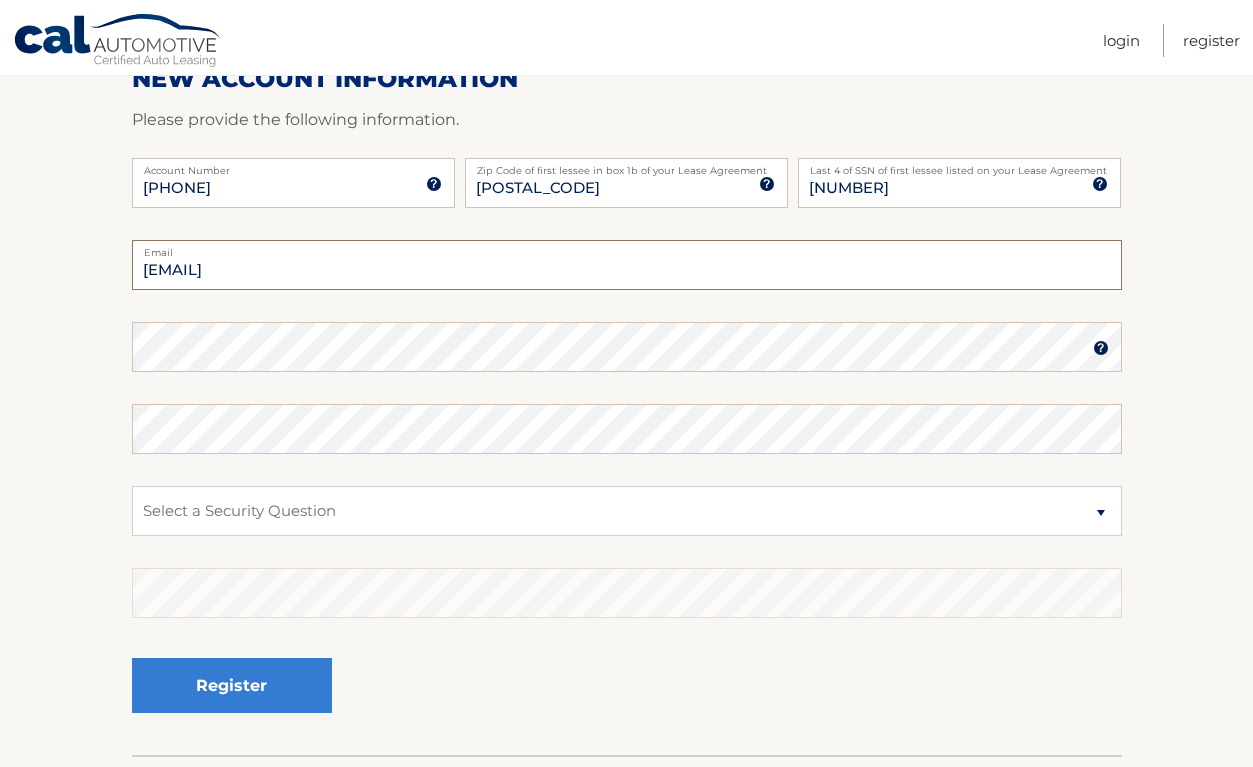 type on "ritaciardiello@aol.com" 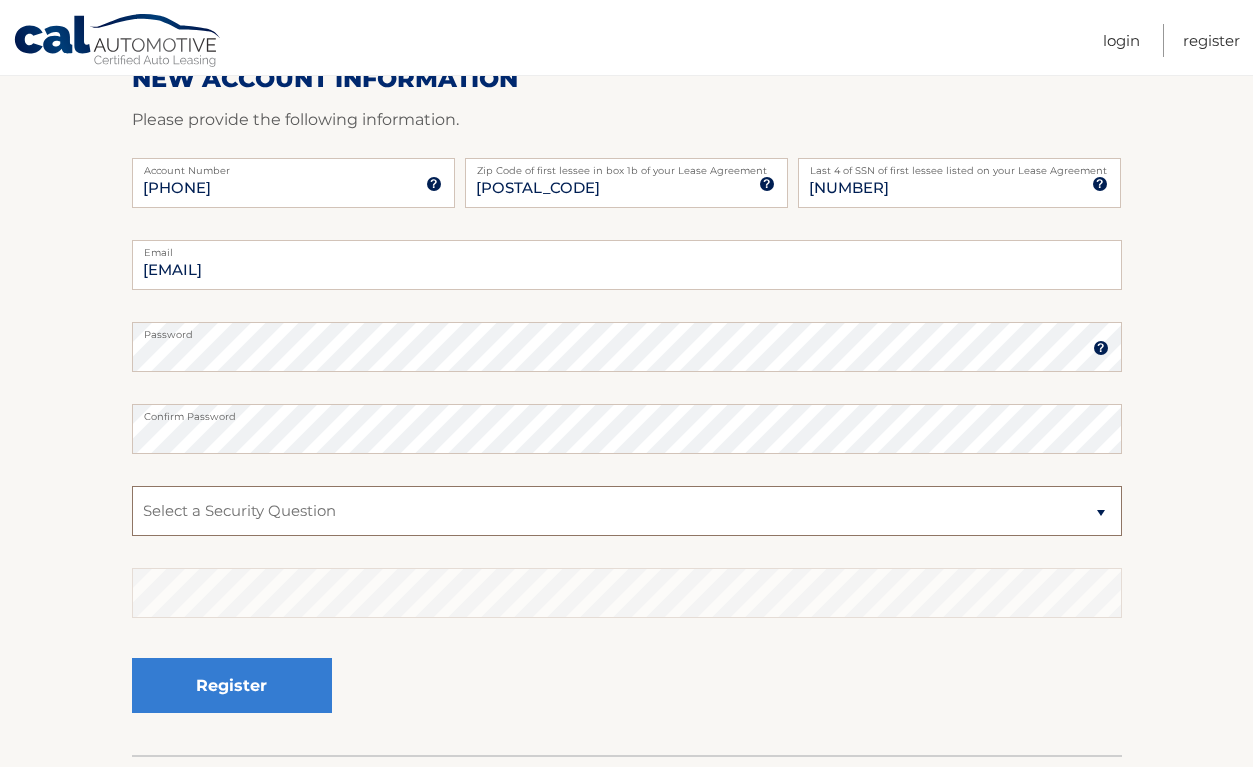 click on "Select a Security Question
What was the name of your elementary school?
What is your mother’s maiden name?
What street did you live on in the third grade?
In what city or town was your first job?
What was your childhood phone number including area code? (e.g., 000-000-0000)" at bounding box center [627, 511] 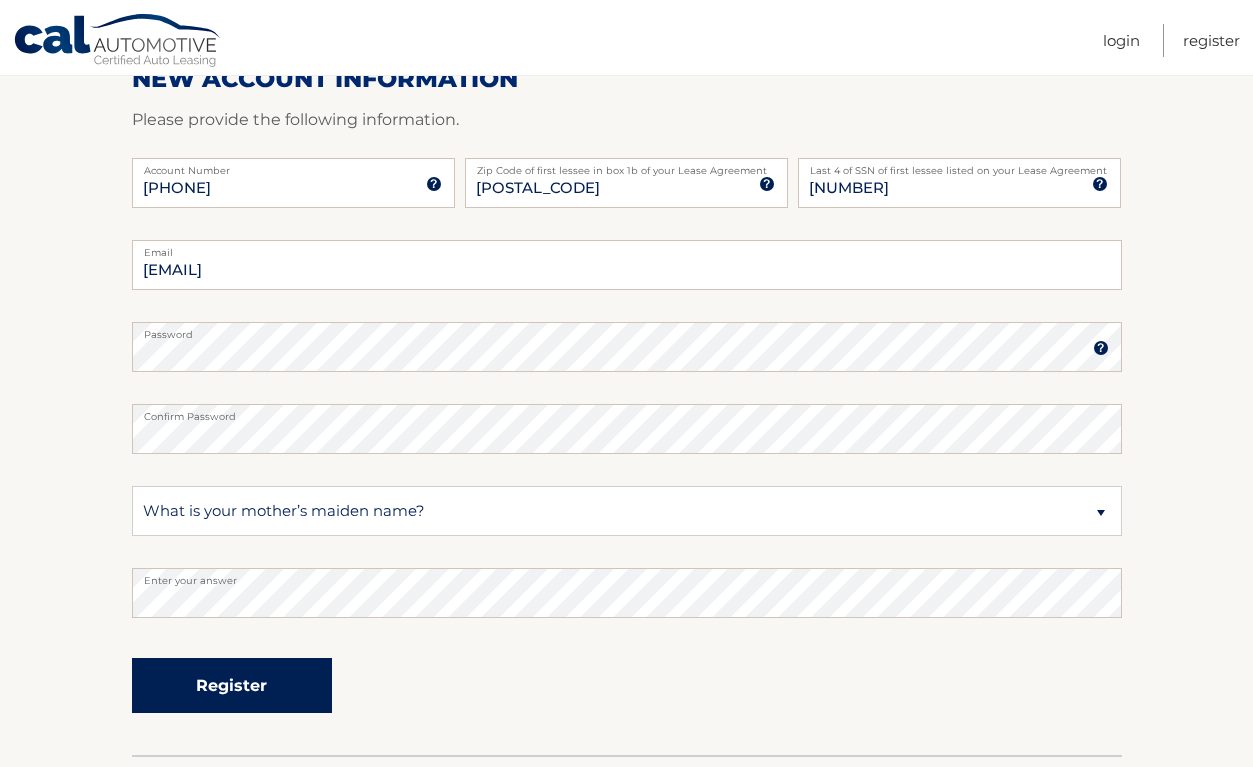 click on "Register" at bounding box center [232, 685] 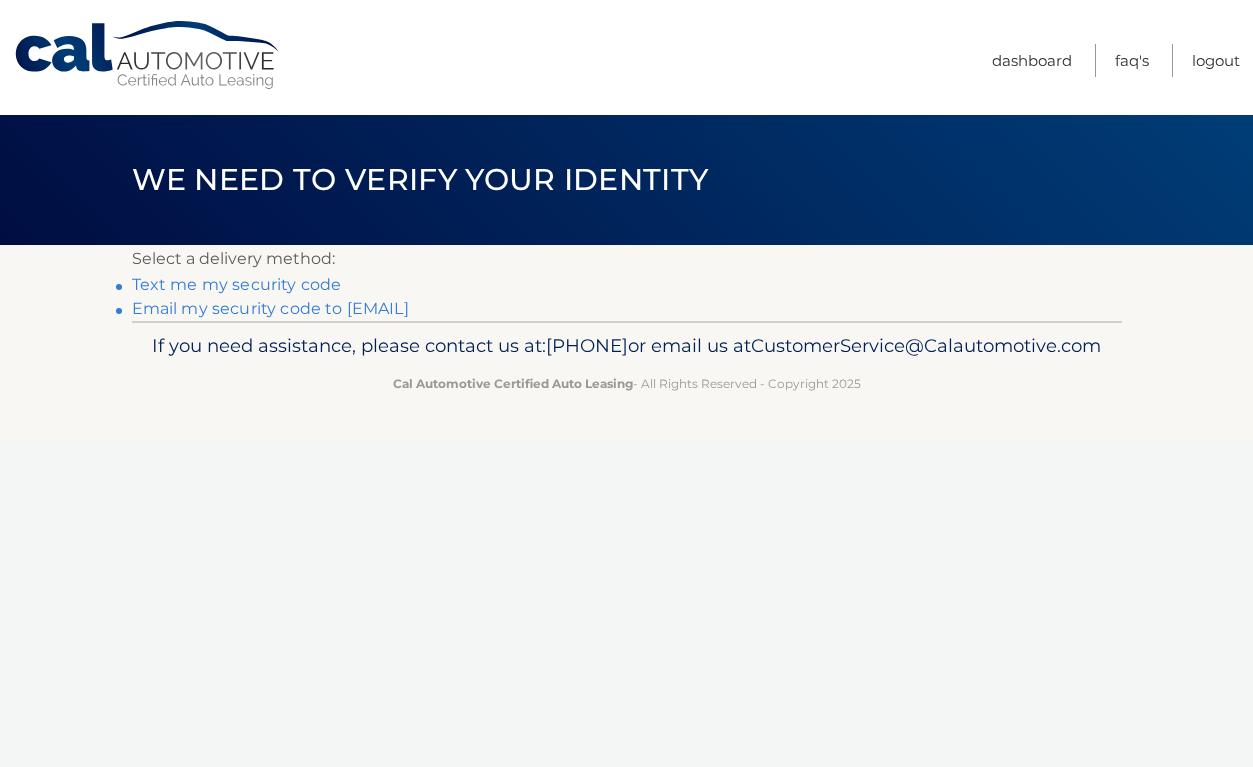 scroll, scrollTop: 0, scrollLeft: 0, axis: both 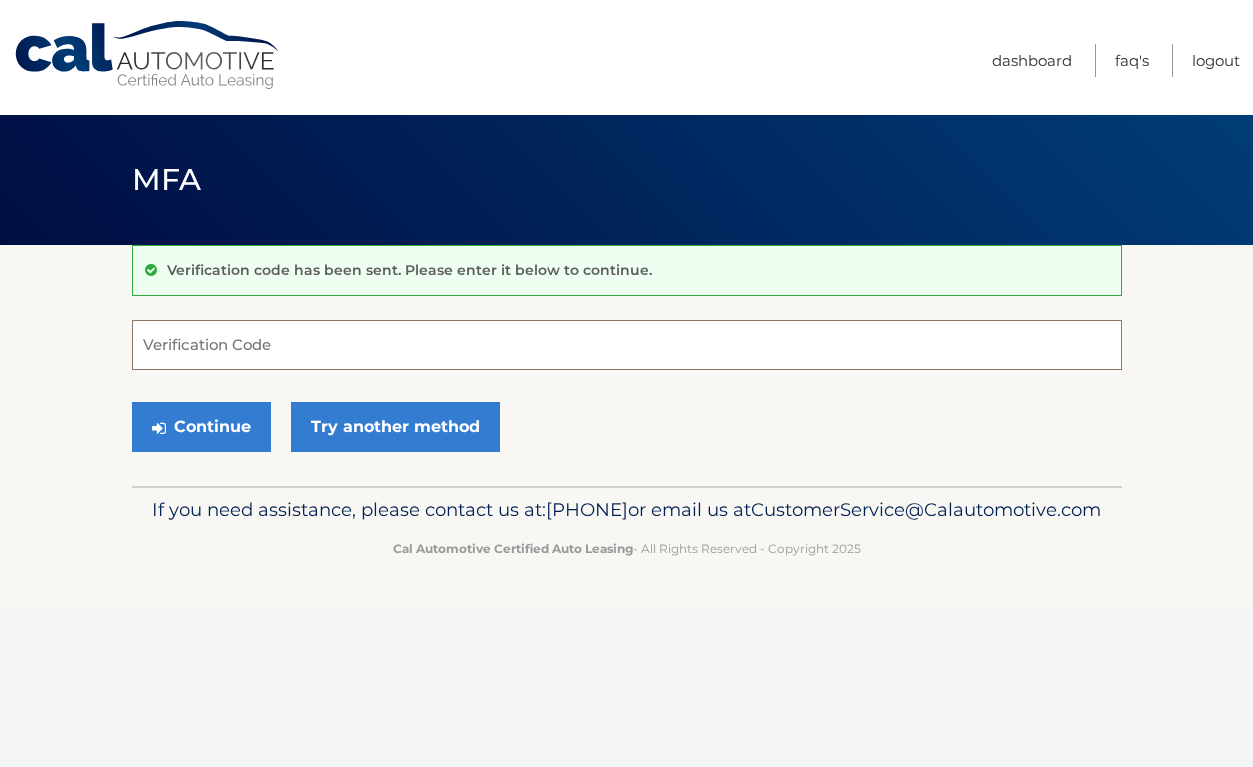 click on "Verification Code" at bounding box center (627, 345) 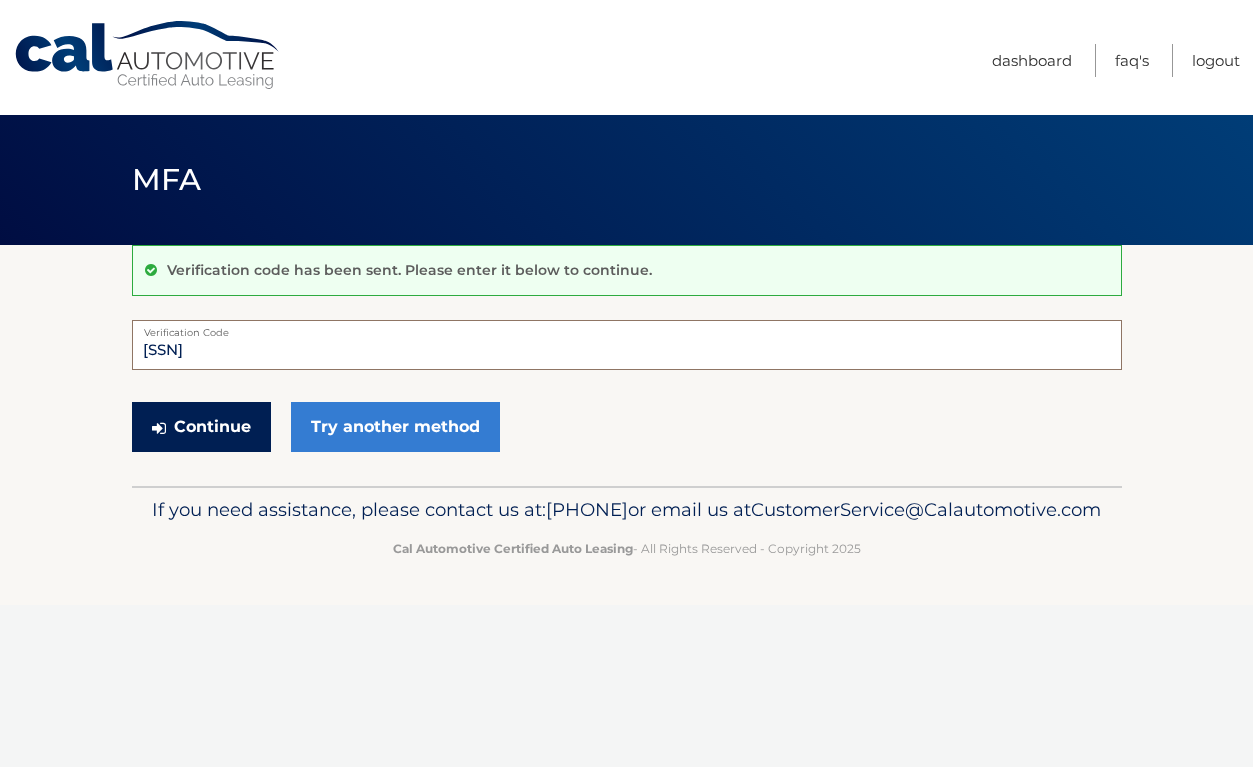 type on "[SSN]" 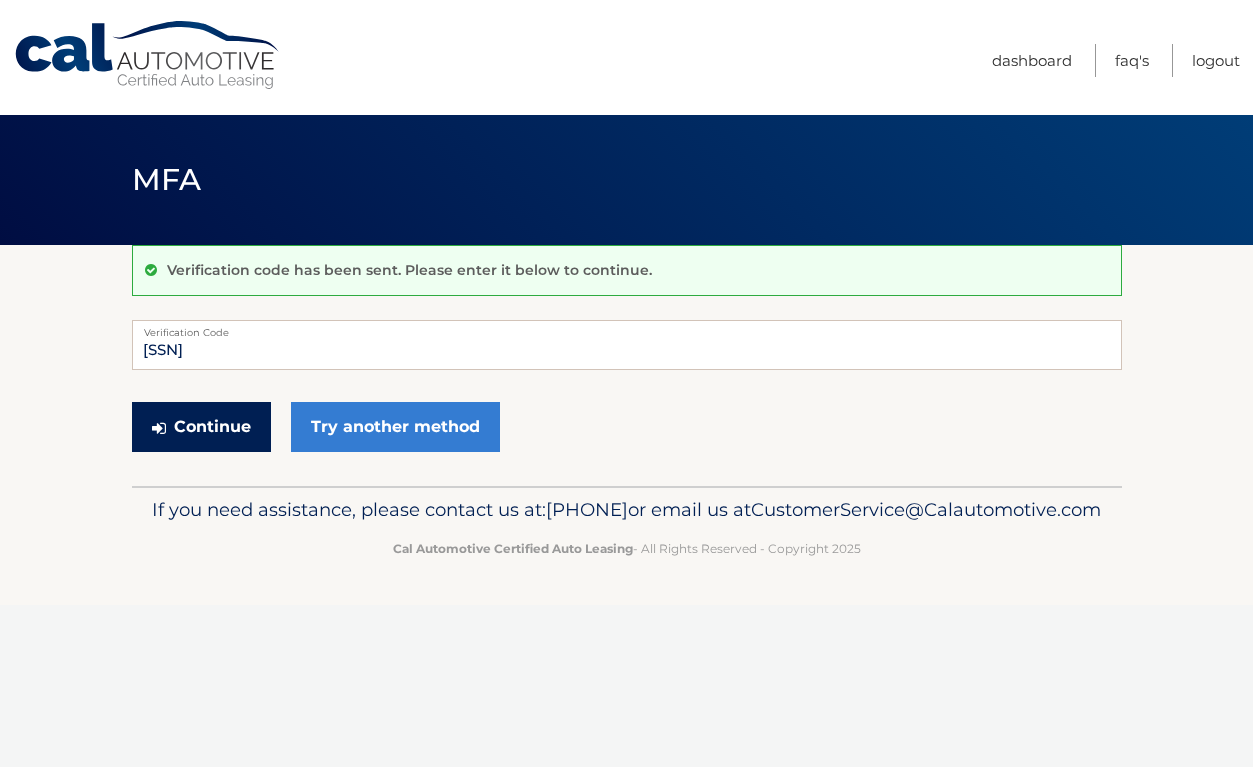 click on "Continue" at bounding box center (201, 427) 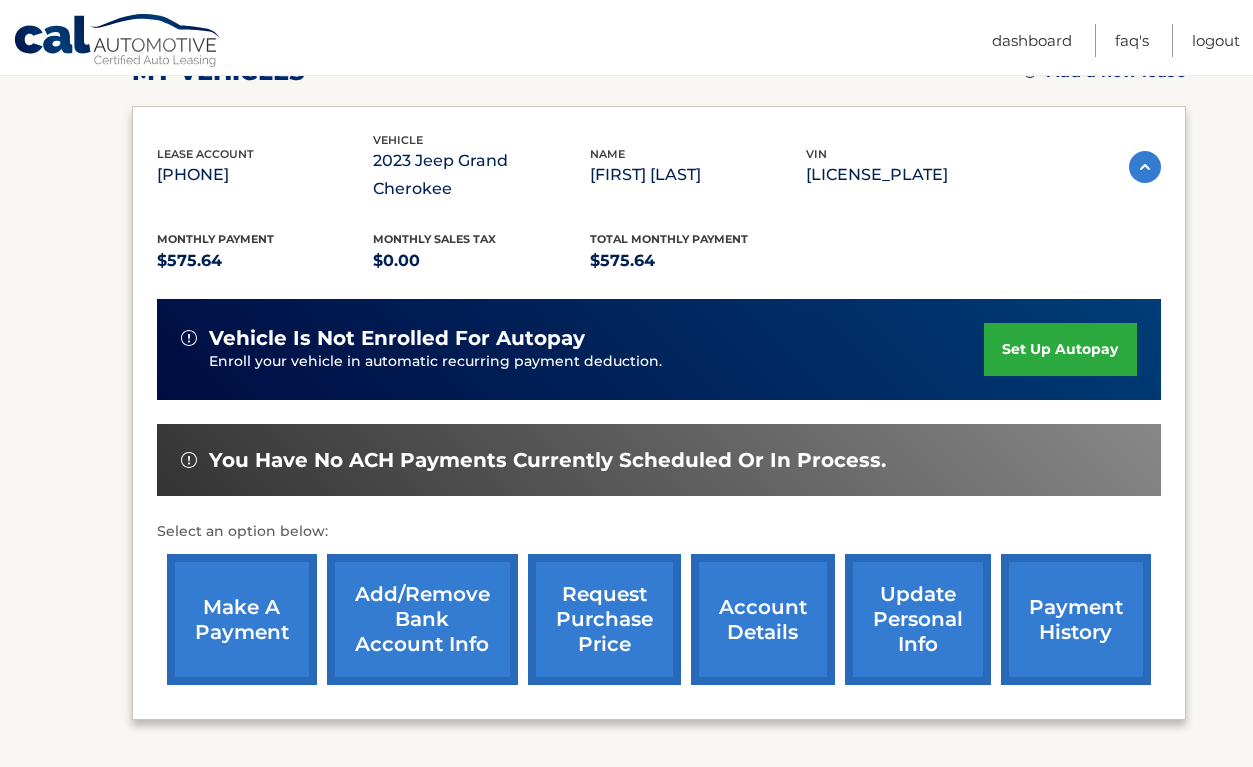 scroll, scrollTop: 349, scrollLeft: 0, axis: vertical 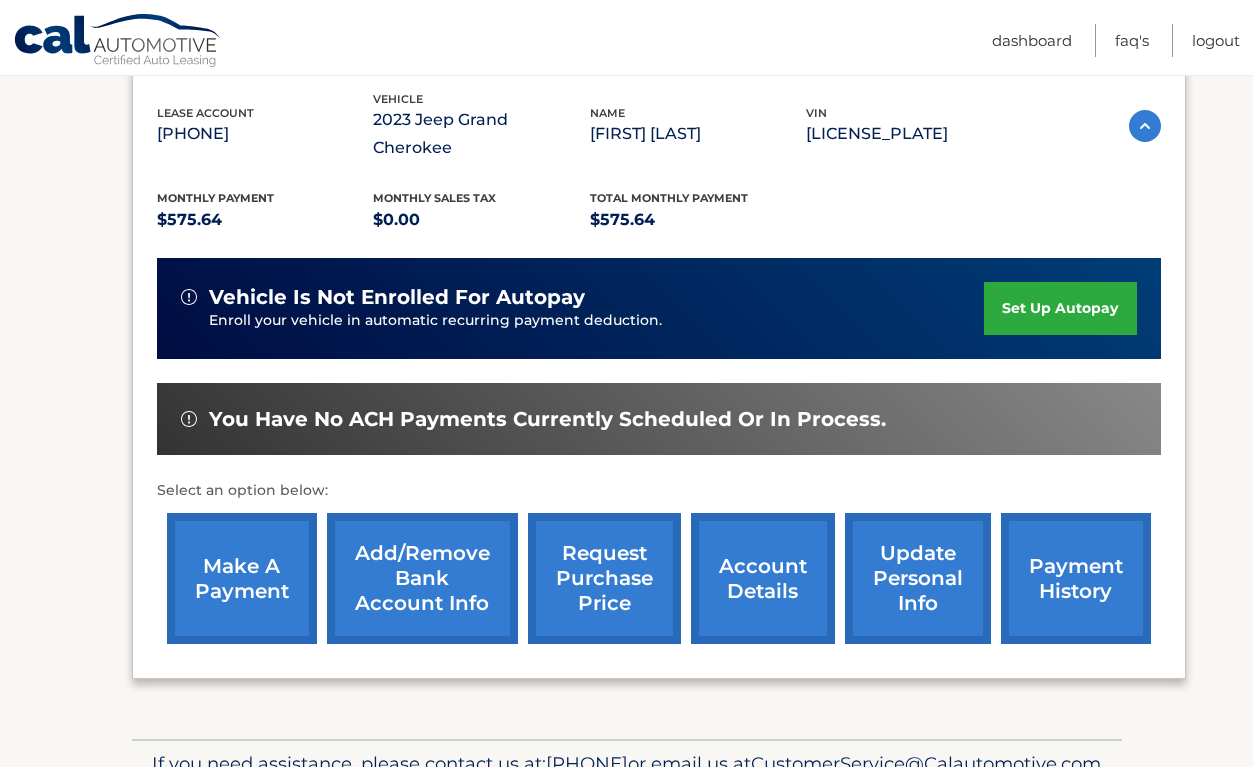 click on "Add/Remove bank account info" at bounding box center [422, 578] 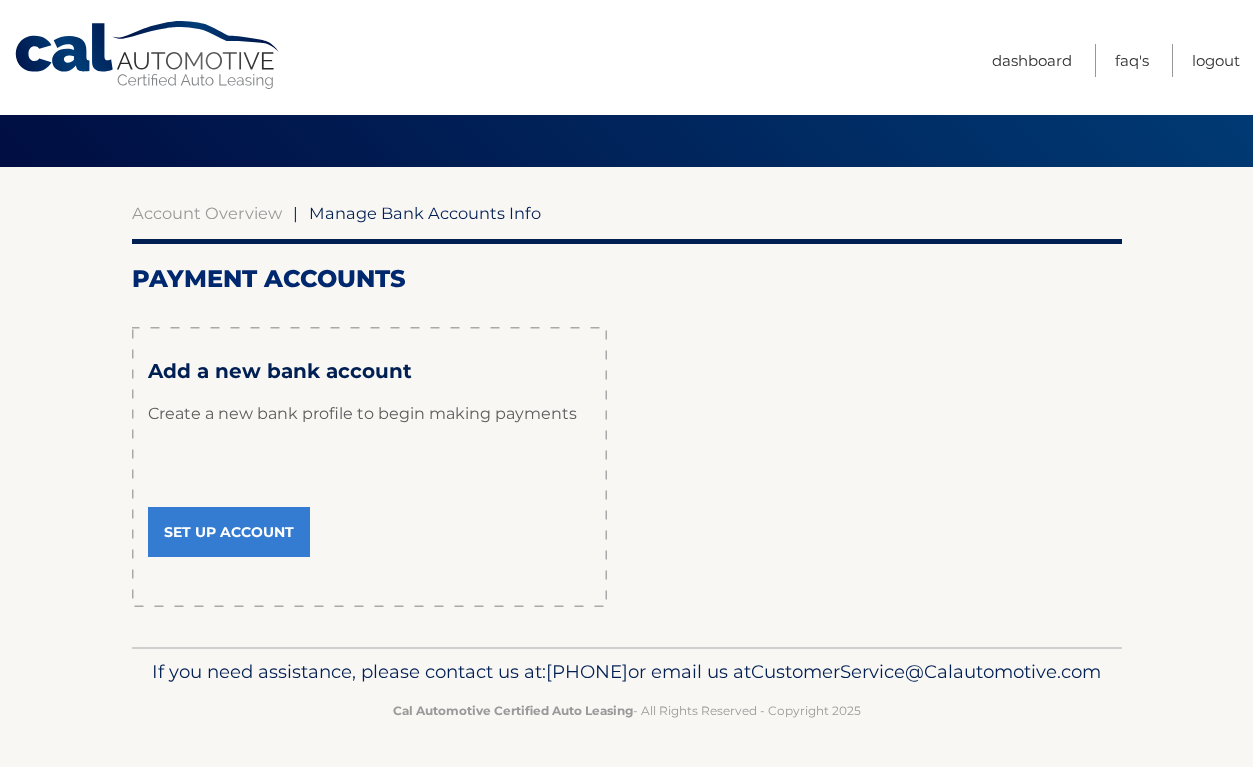 scroll, scrollTop: 73, scrollLeft: 0, axis: vertical 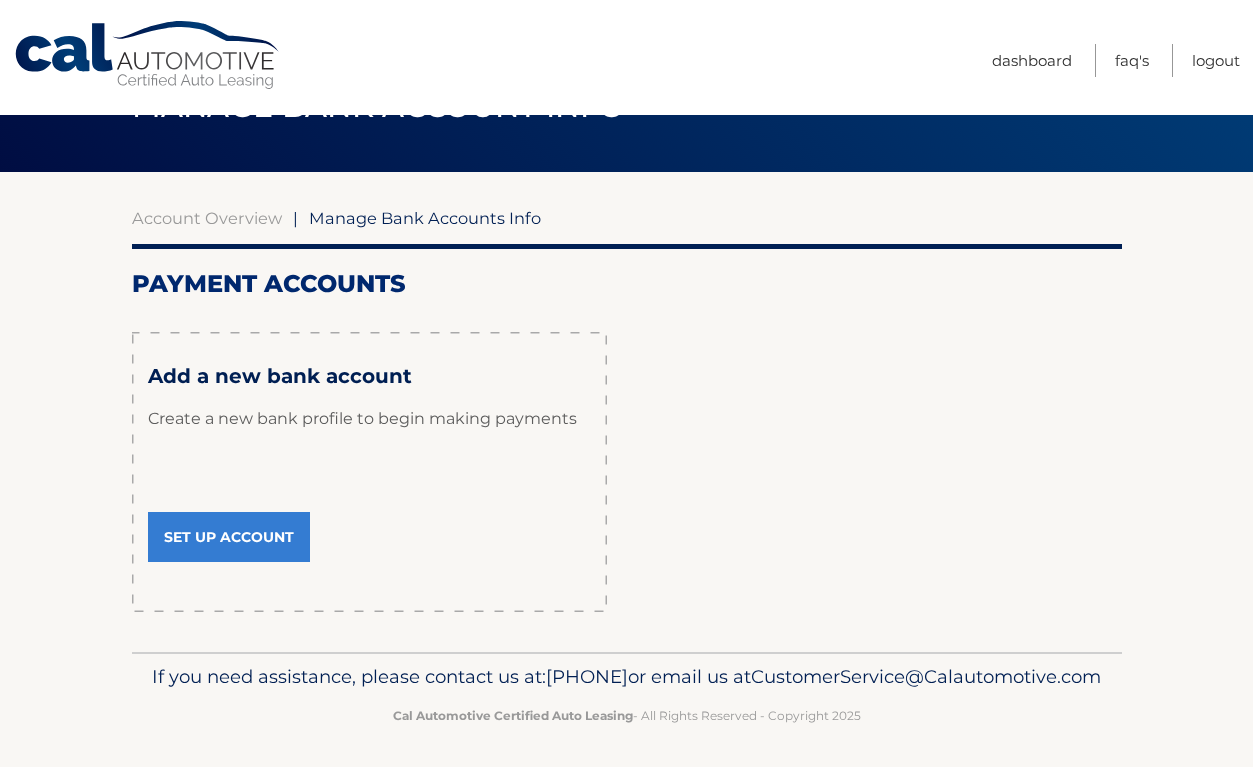 click on "Manage Bank Accounts Info" at bounding box center (425, 218) 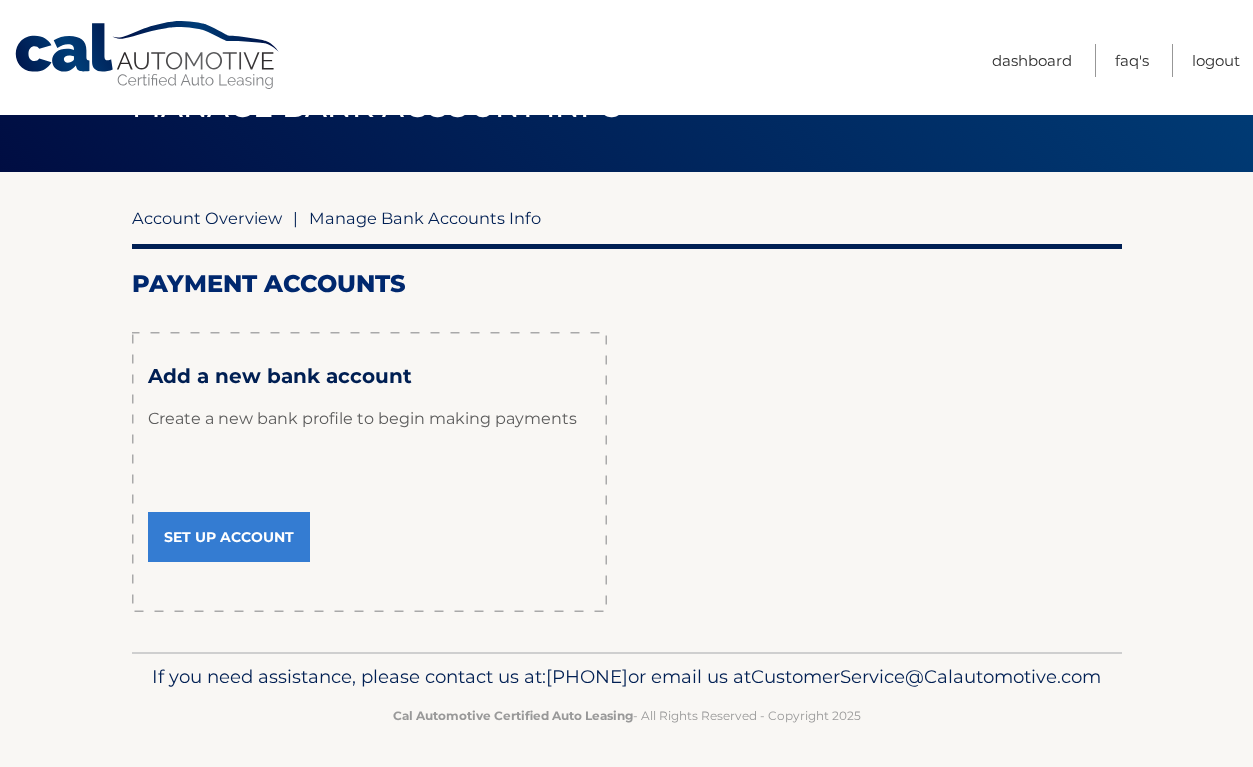 click on "Account Overview" at bounding box center (207, 218) 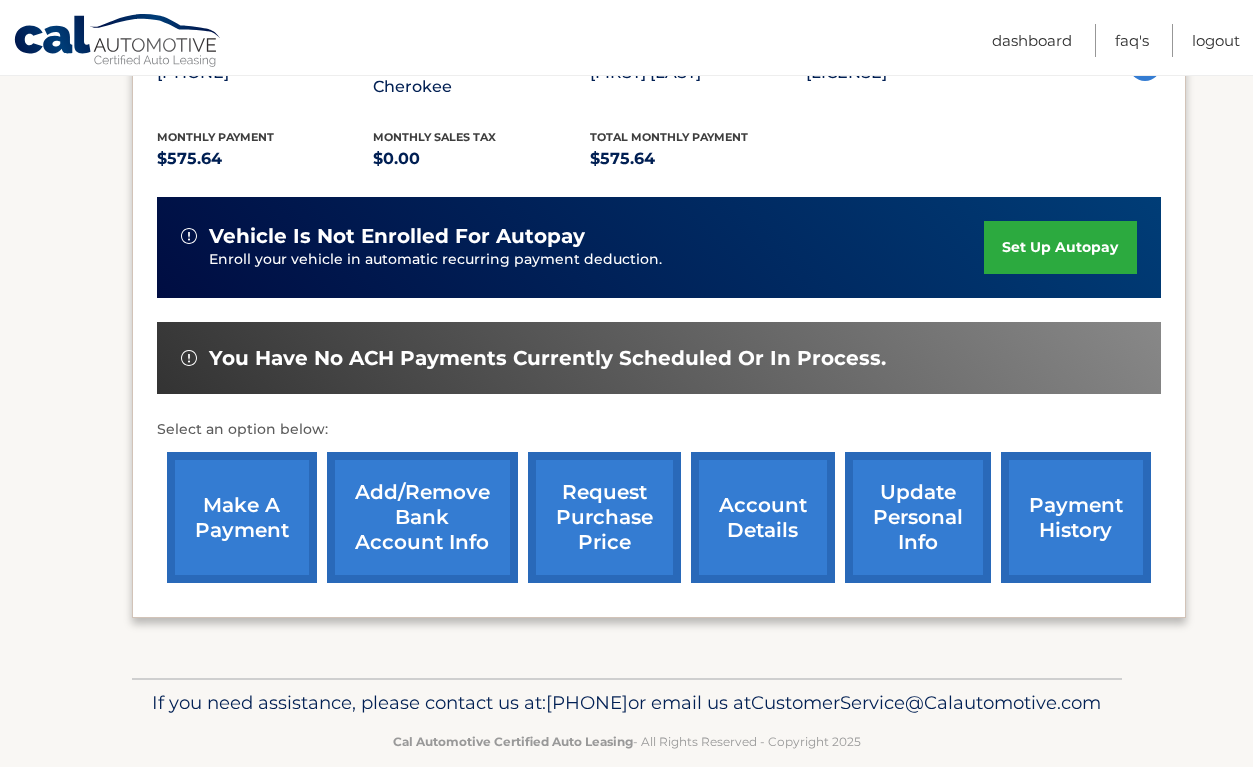 scroll, scrollTop: 412, scrollLeft: 0, axis: vertical 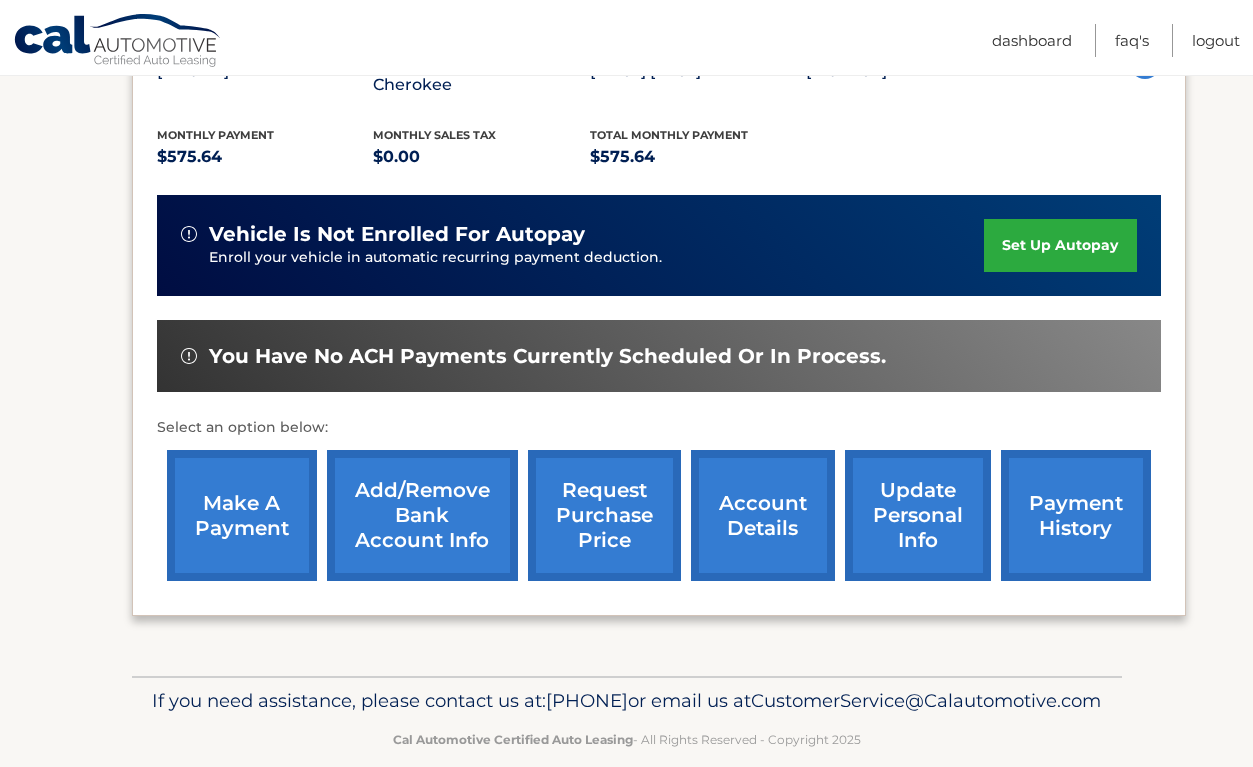 click on "account details" at bounding box center (763, 515) 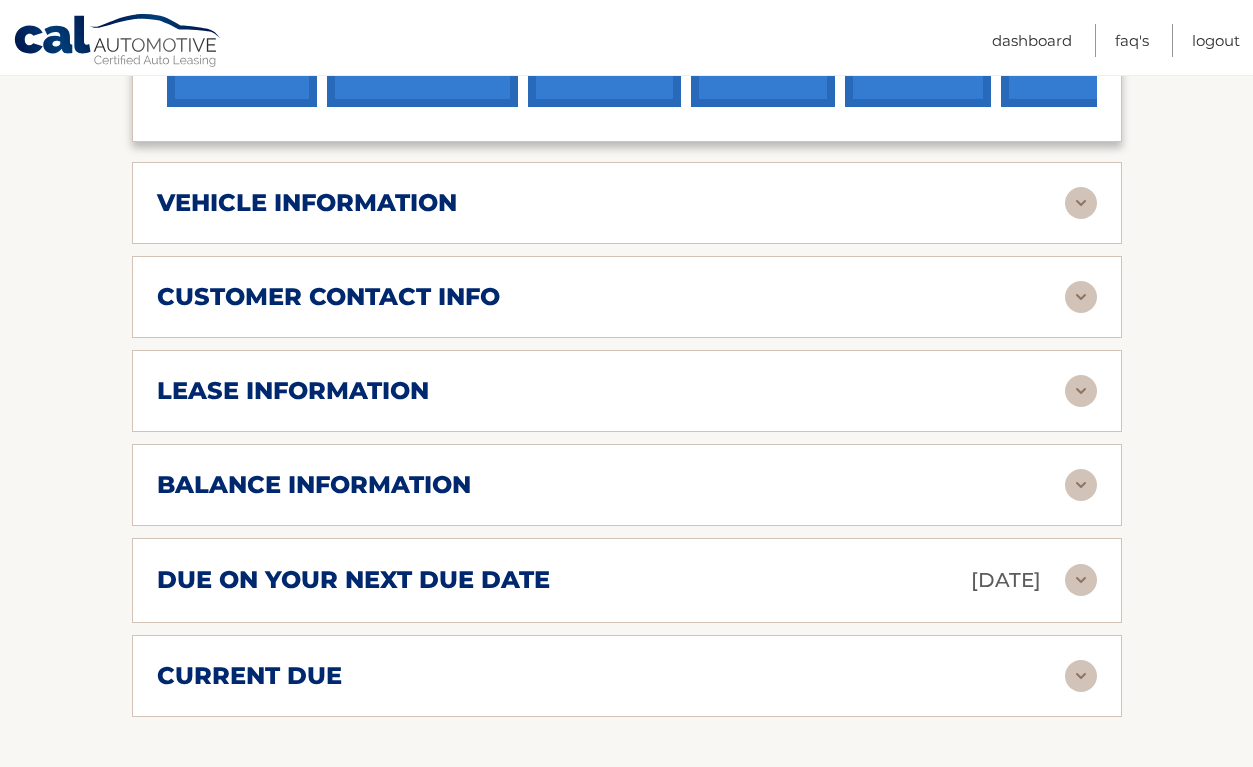 scroll, scrollTop: 925, scrollLeft: 0, axis: vertical 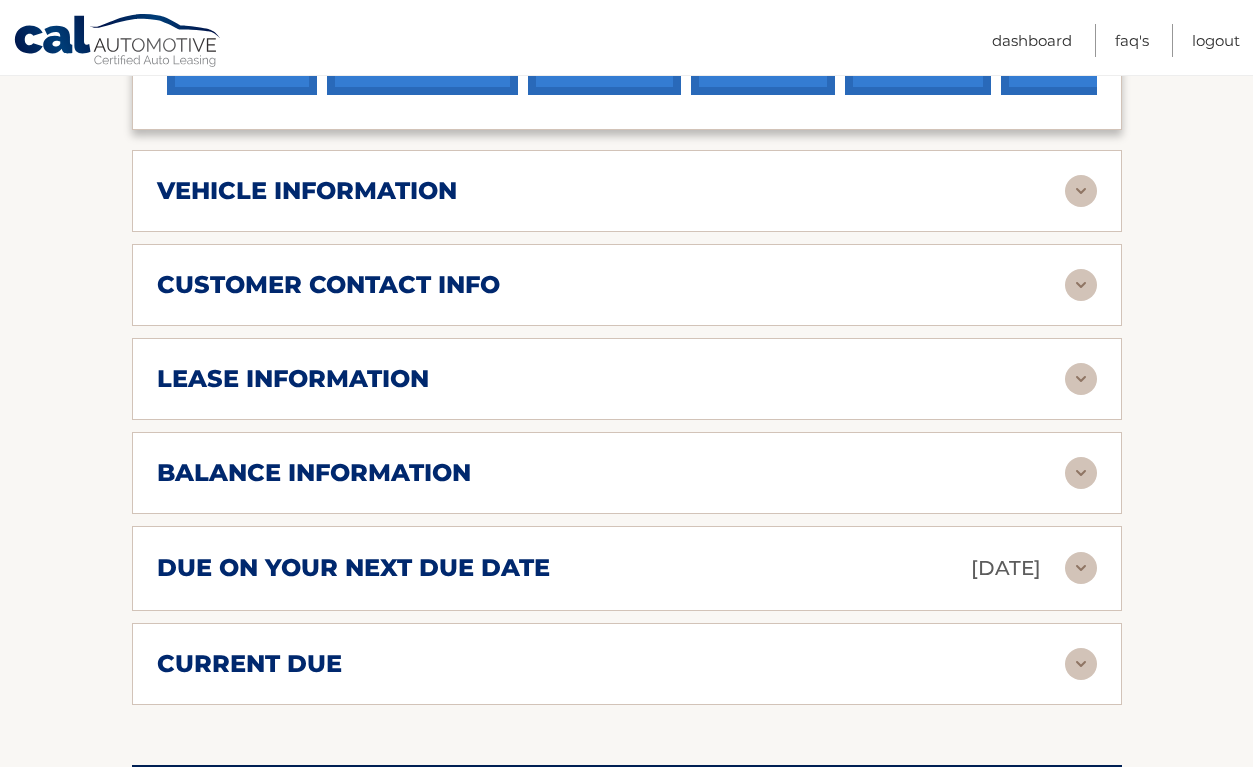 click on "balance information
Payments Received
30
Payments Remaining
9
Next Payment will be due
Aug 15, 2025
Most Recent Payment Was Due
Jul 15, 2025
Last Payment was received
Jul 16, 2025" at bounding box center (627, 473) 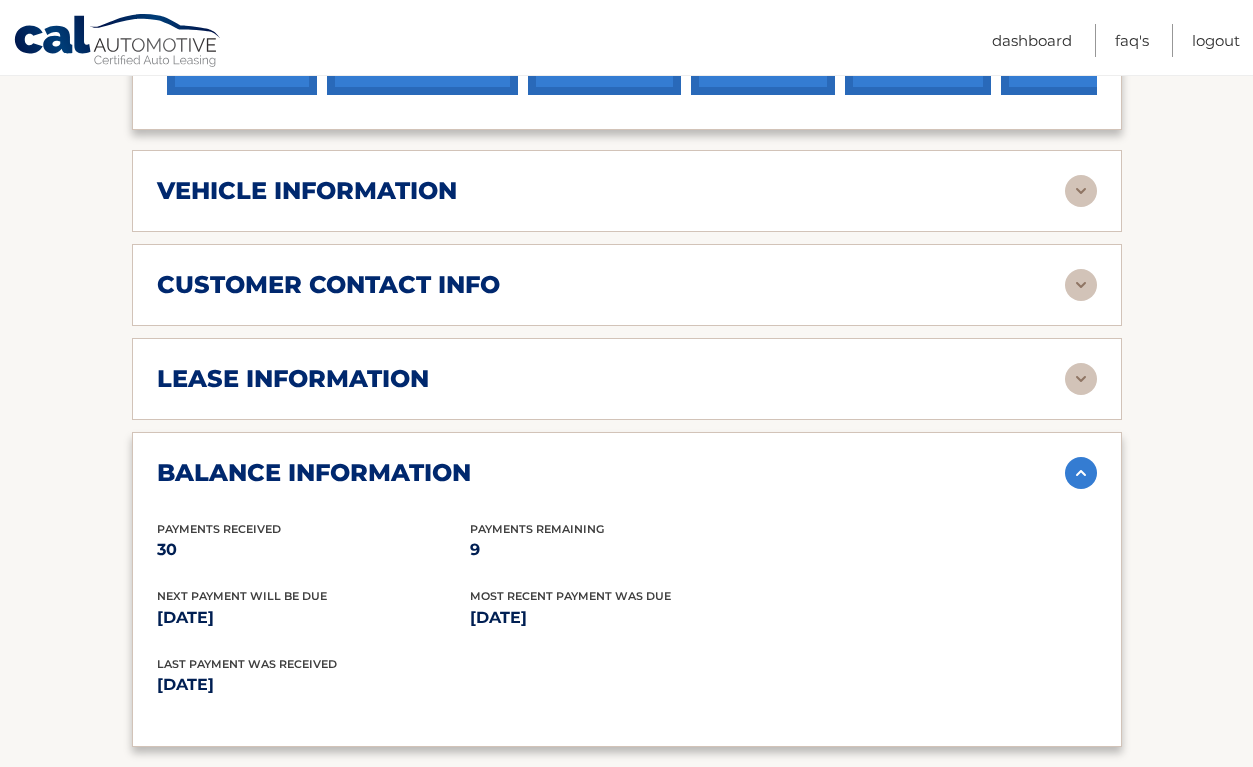 click at bounding box center (1081, 473) 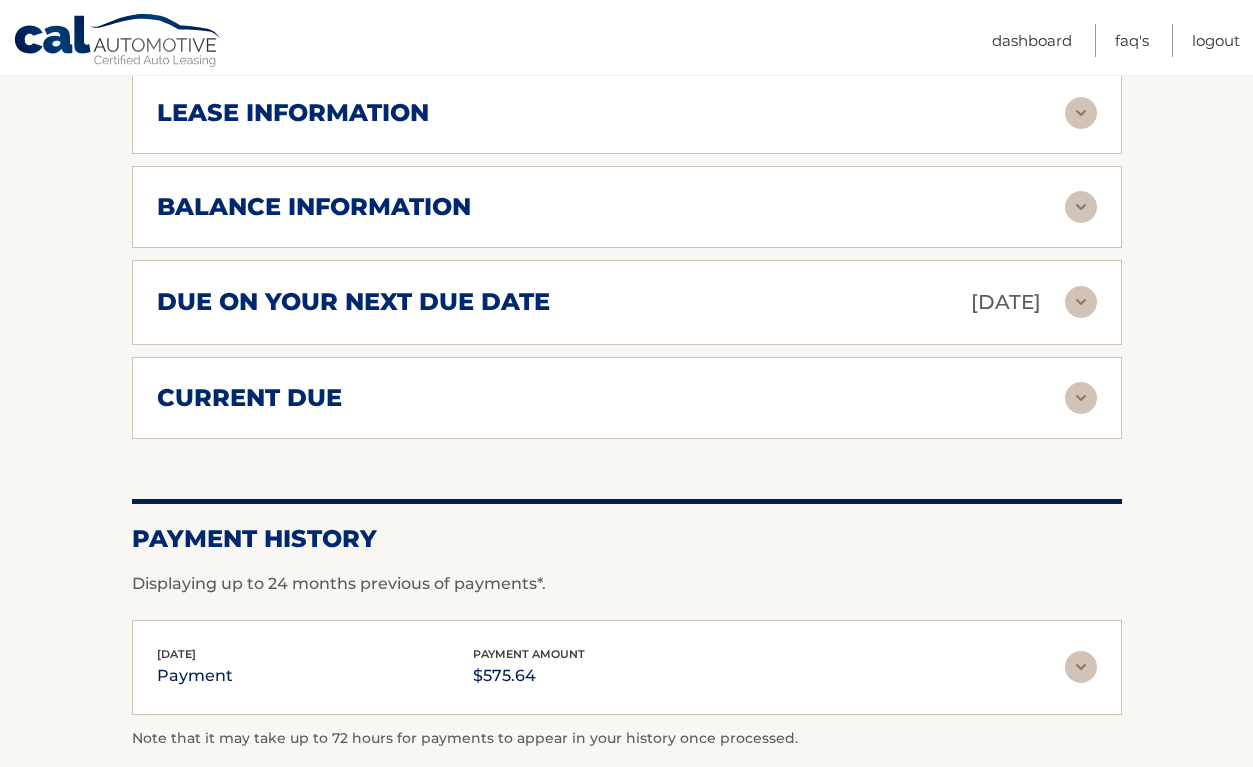 scroll, scrollTop: 1308, scrollLeft: 0, axis: vertical 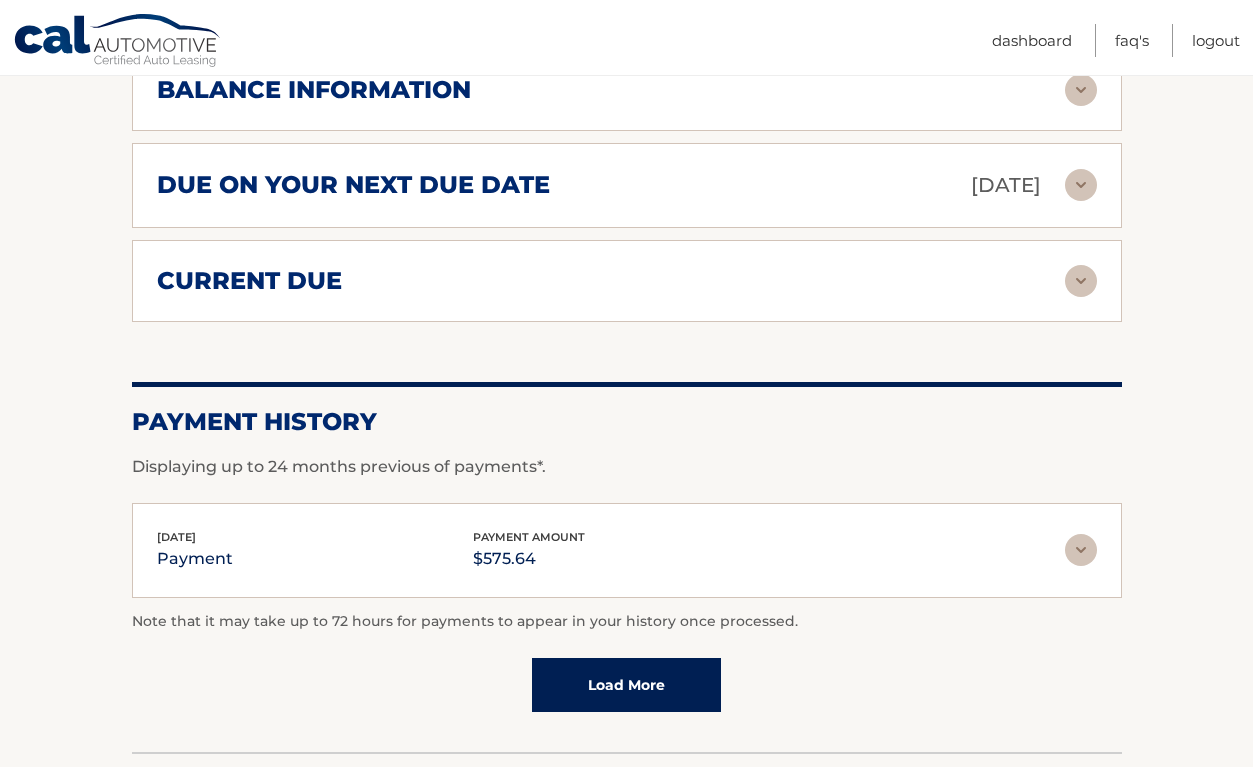 click at bounding box center [1081, 550] 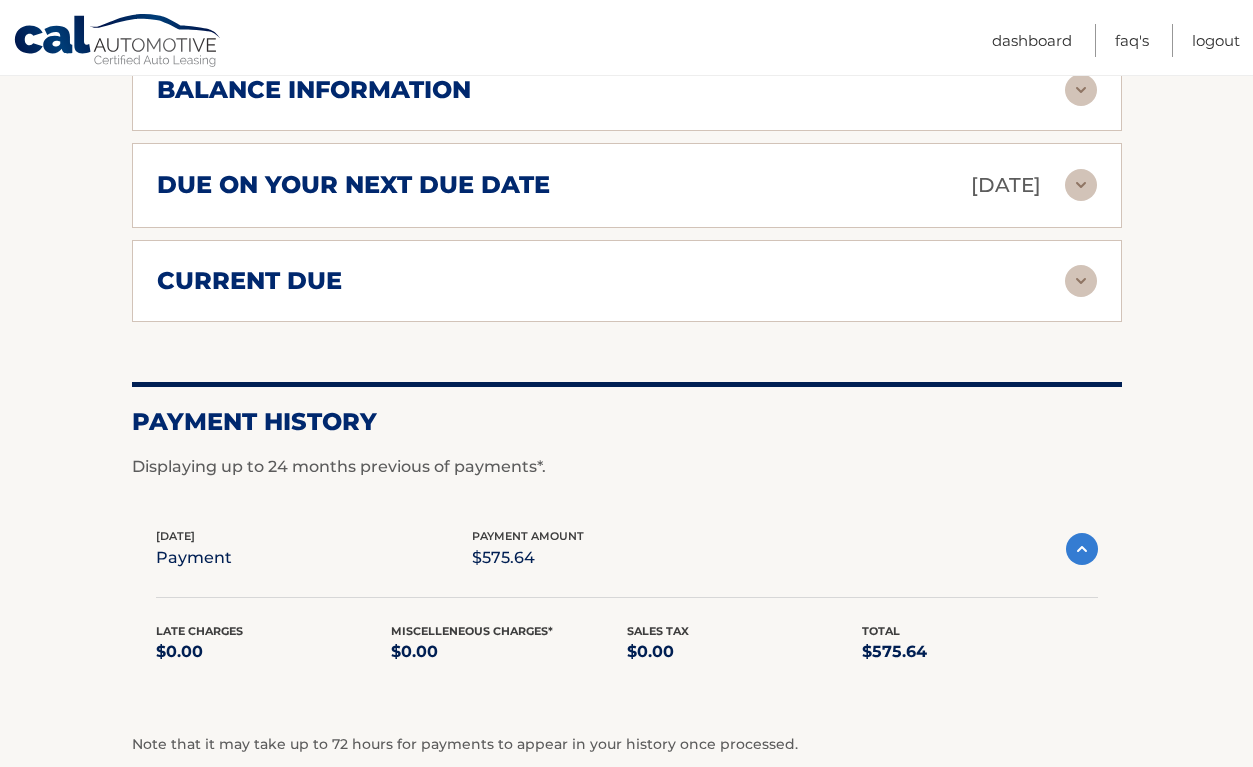click at bounding box center [1082, 549] 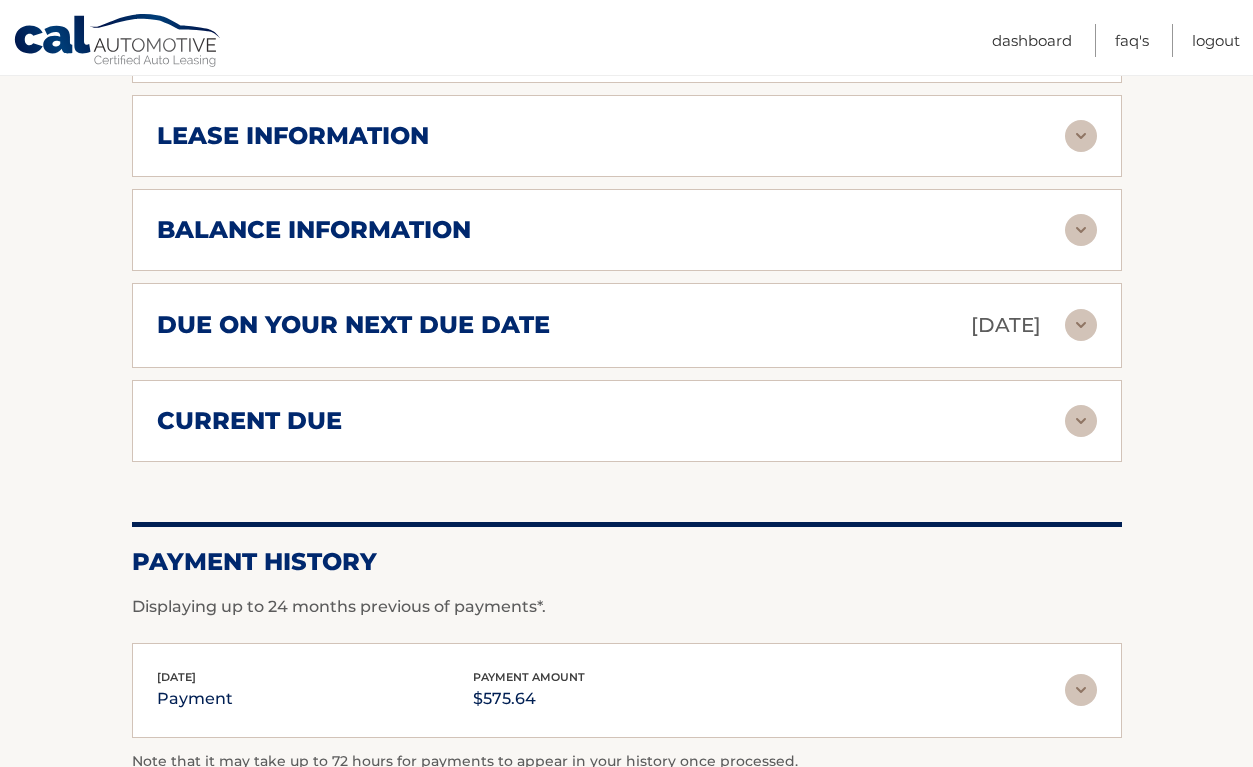 scroll, scrollTop: 1134, scrollLeft: 0, axis: vertical 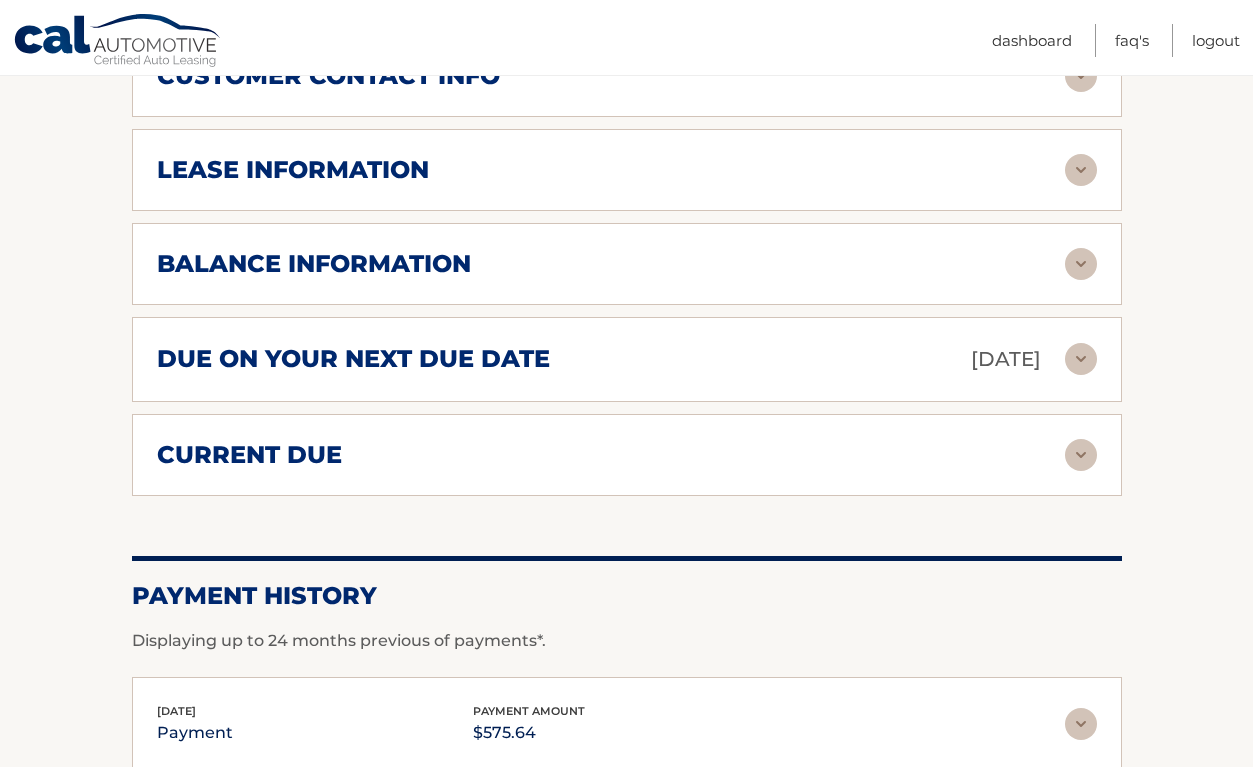 click at bounding box center (1081, 455) 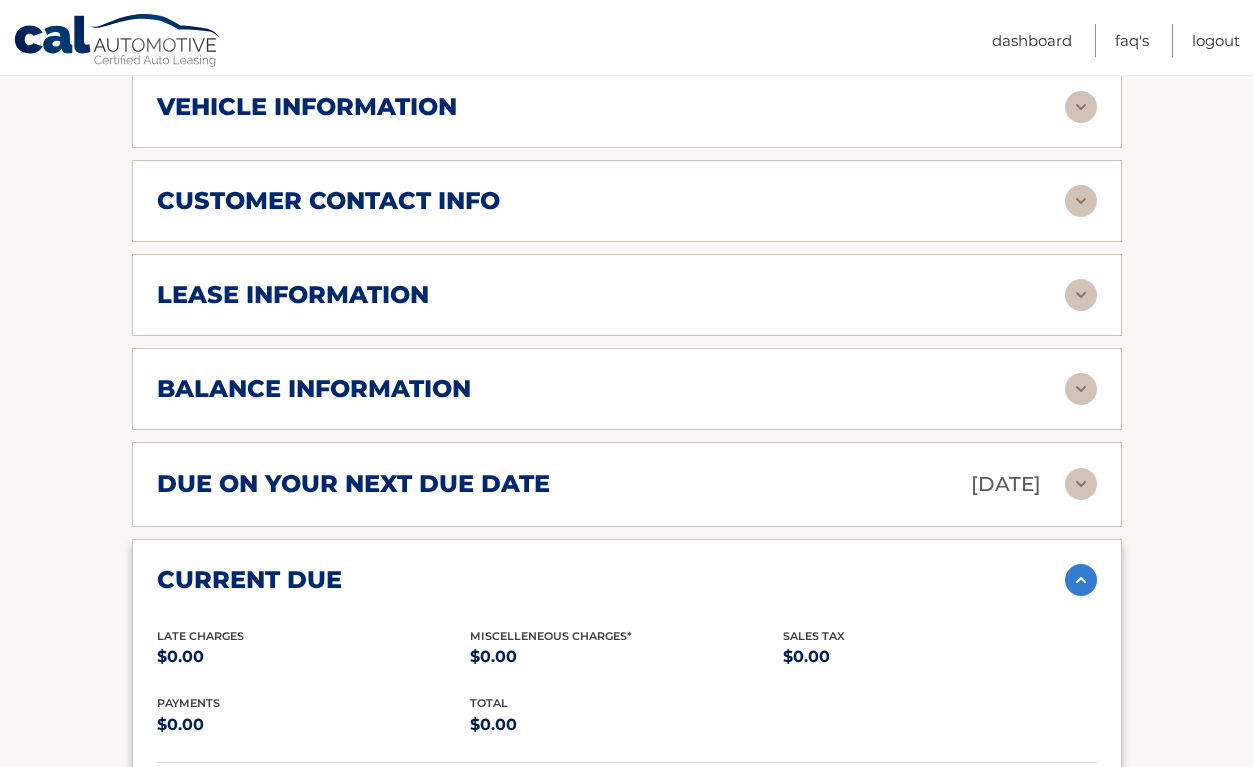 scroll, scrollTop: 1006, scrollLeft: 0, axis: vertical 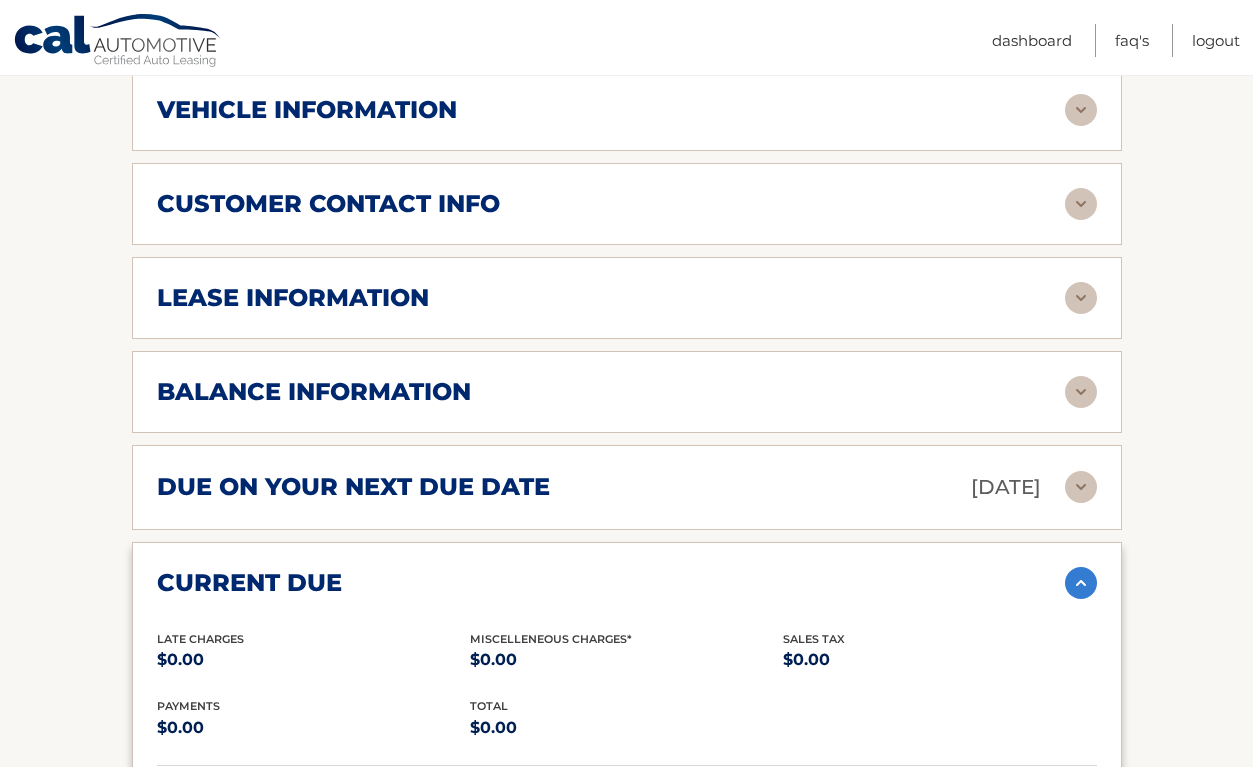 click at bounding box center [1081, 392] 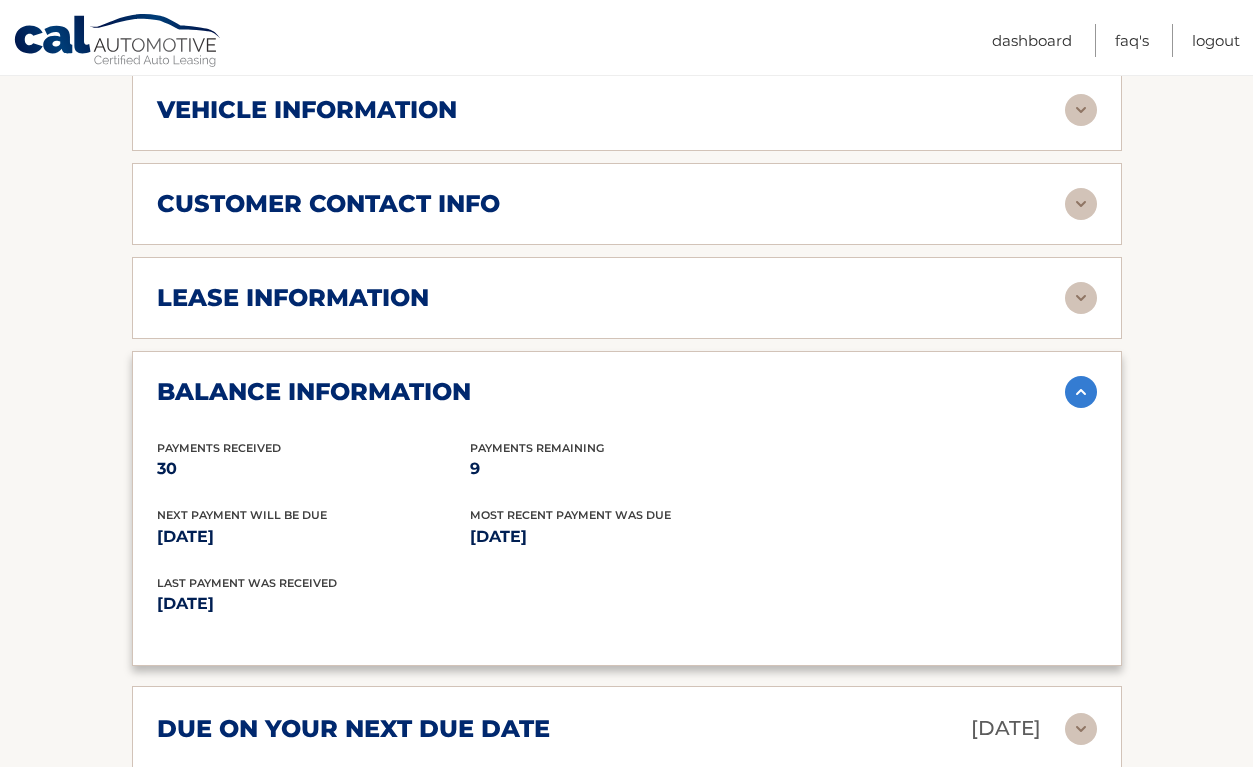 click at bounding box center (1081, 392) 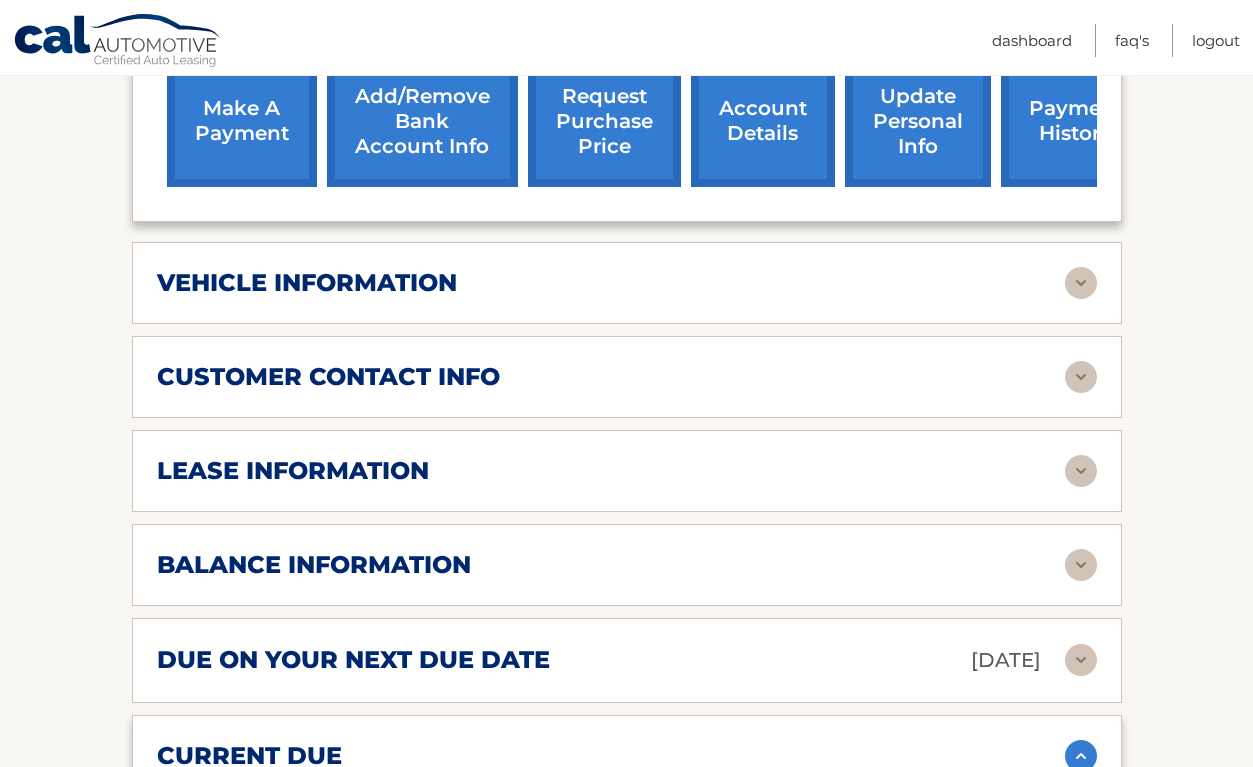 scroll, scrollTop: 809, scrollLeft: 0, axis: vertical 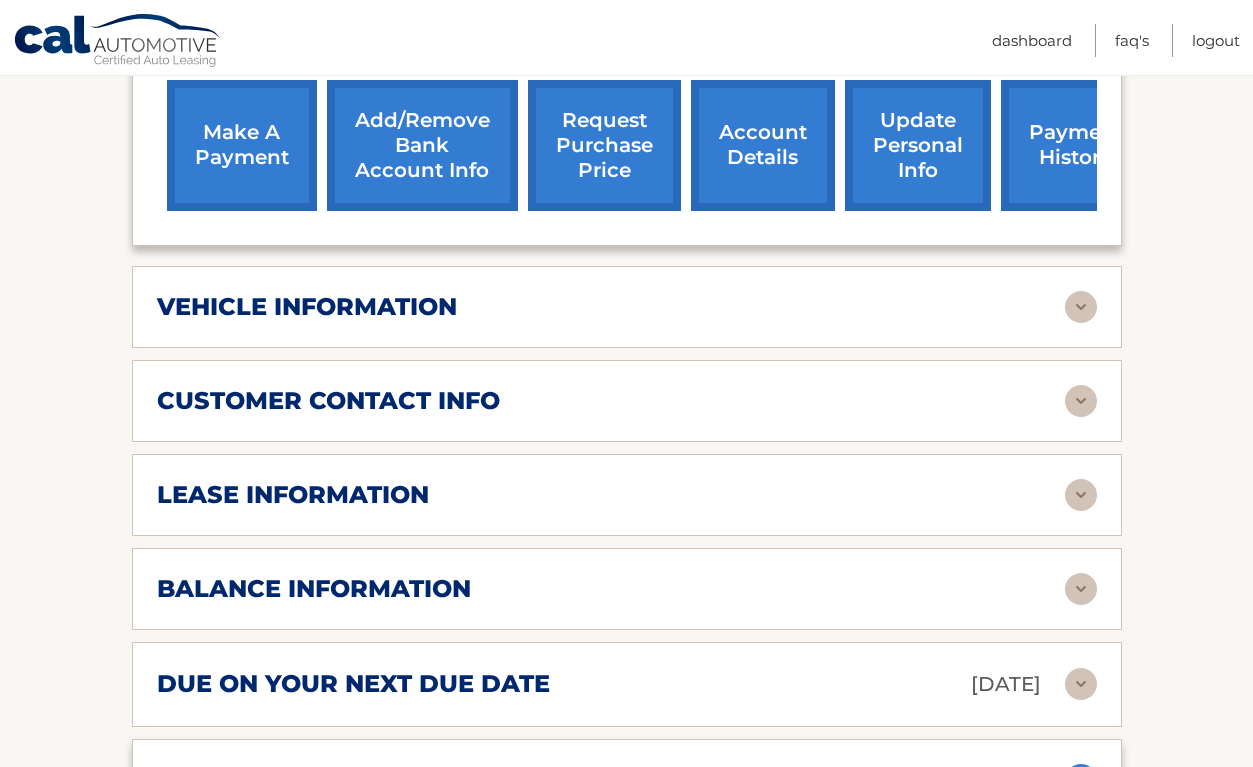 click on "customer contact info
full name
RITA CIARDIELLO
street address
5026 228TH ST
city
OAKLAND GARDENS
state
ny
zip
11364
home phone number
(718) 631-6265
mobile phone number
(646) 393-6714
email
ritaciardiello@aol.com
update information" at bounding box center (627, 401) 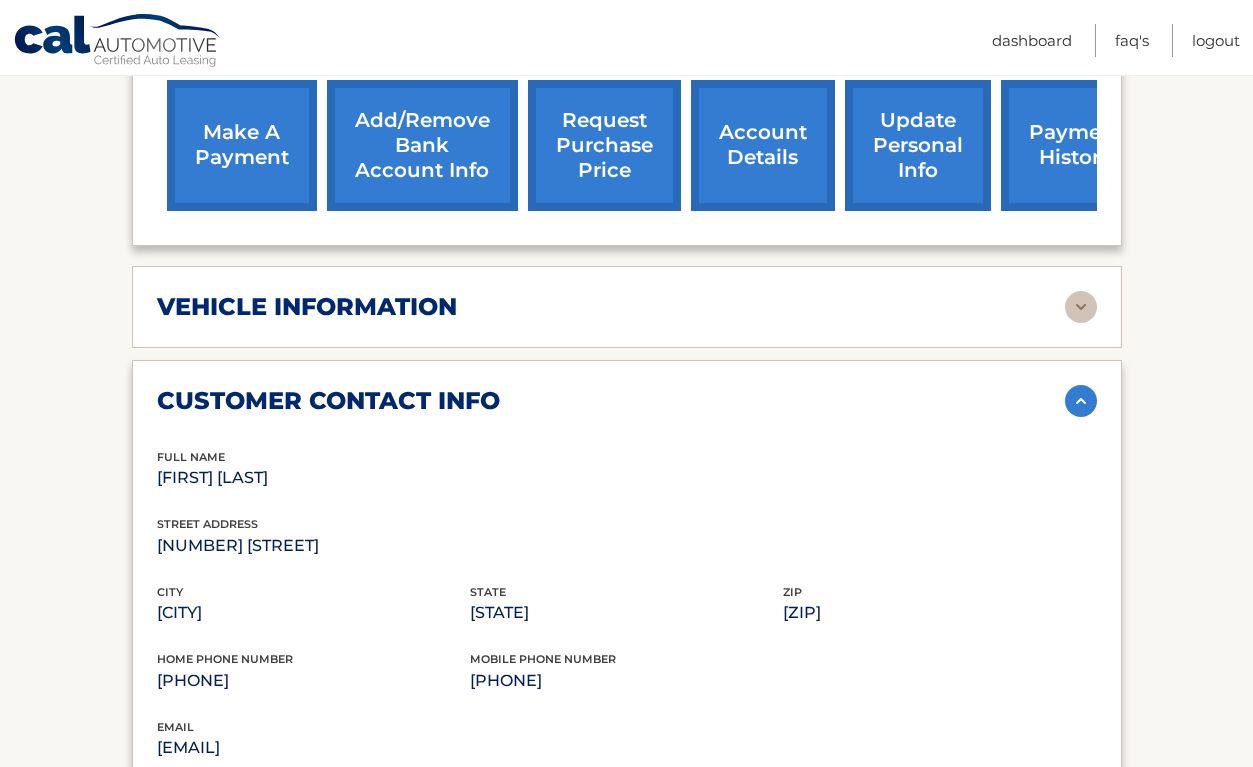 click at bounding box center [1081, 401] 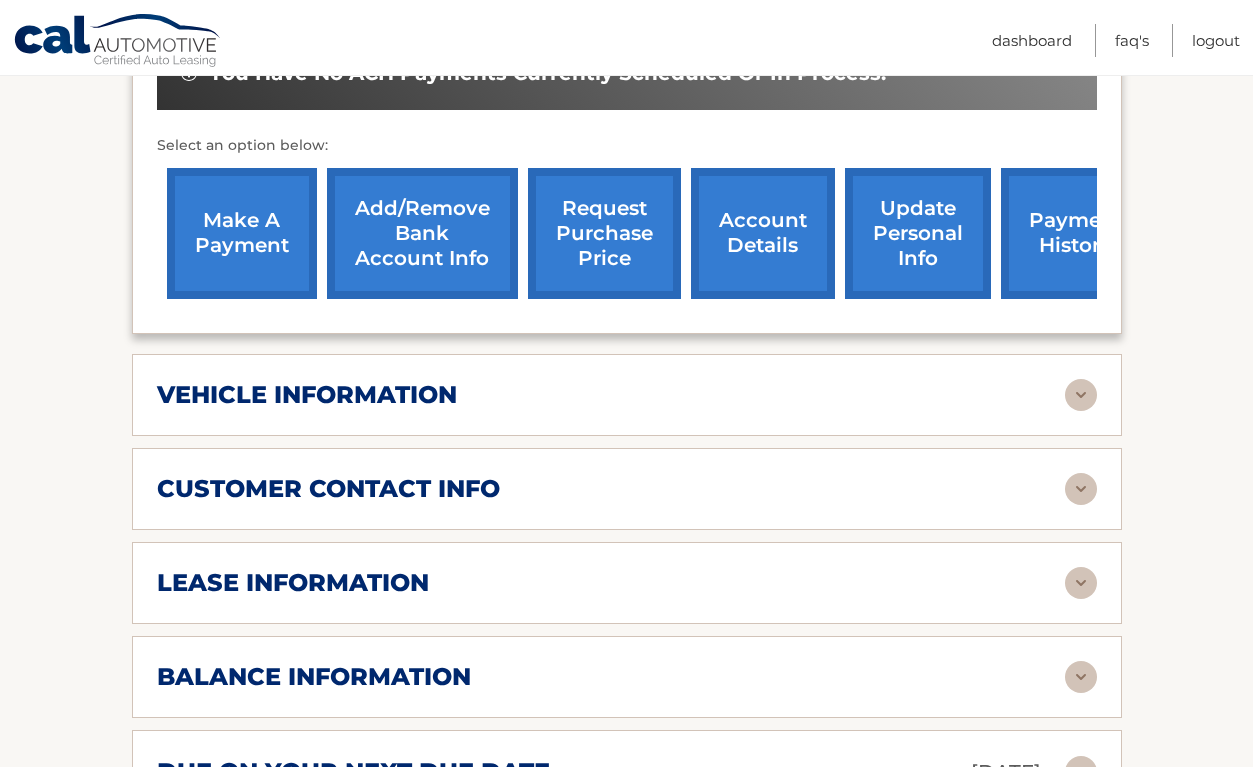 scroll, scrollTop: 693, scrollLeft: 0, axis: vertical 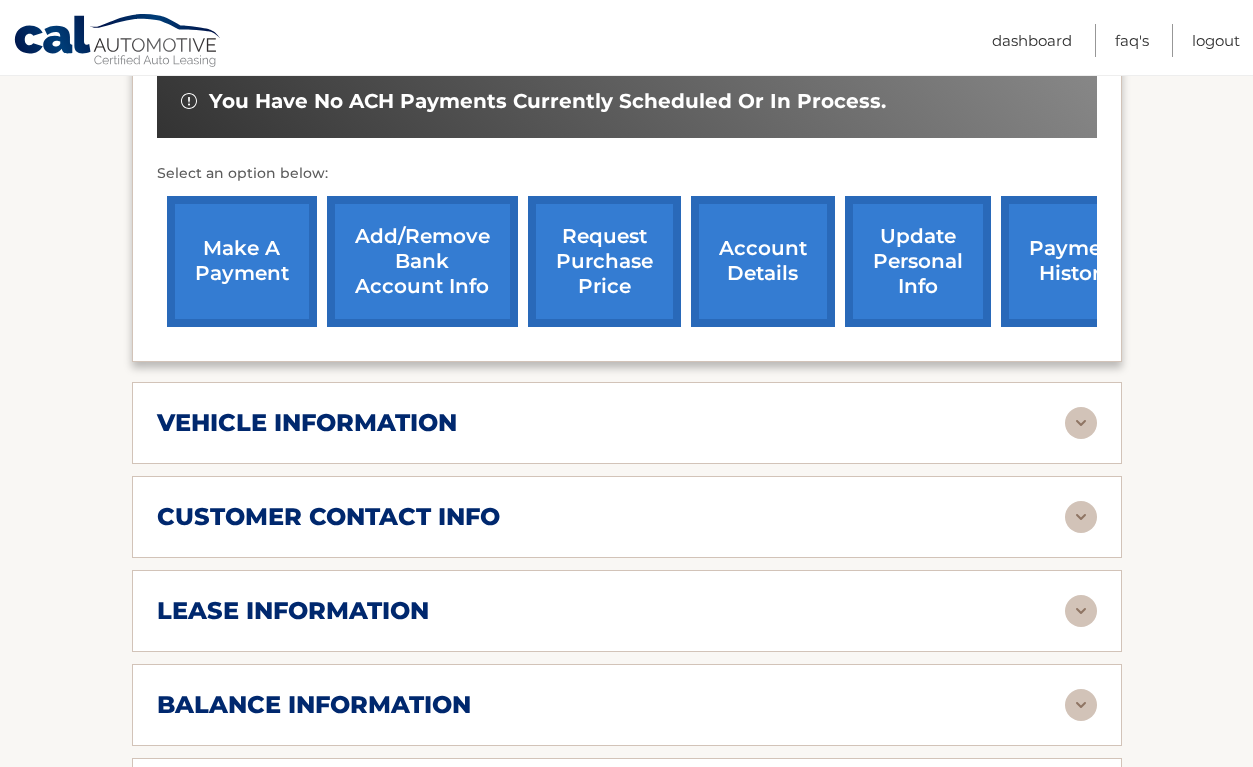 click at bounding box center [1081, 423] 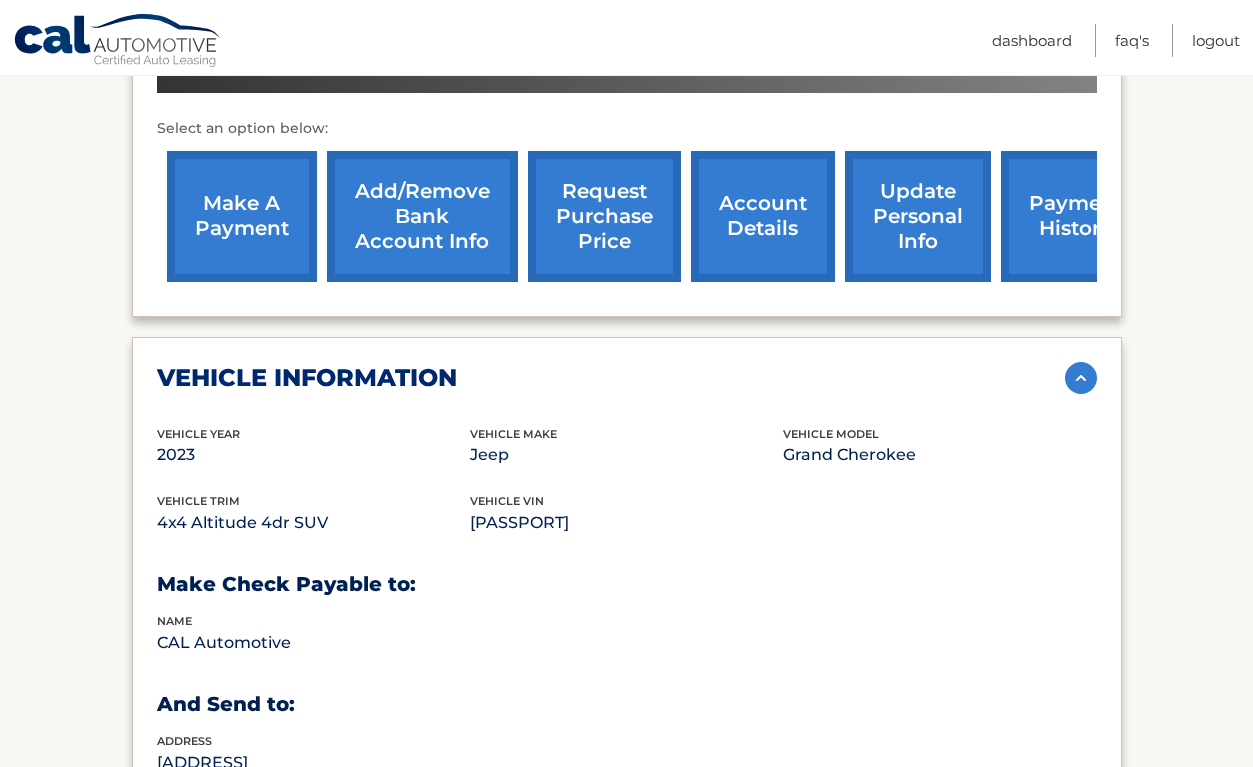 scroll, scrollTop: 739, scrollLeft: 0, axis: vertical 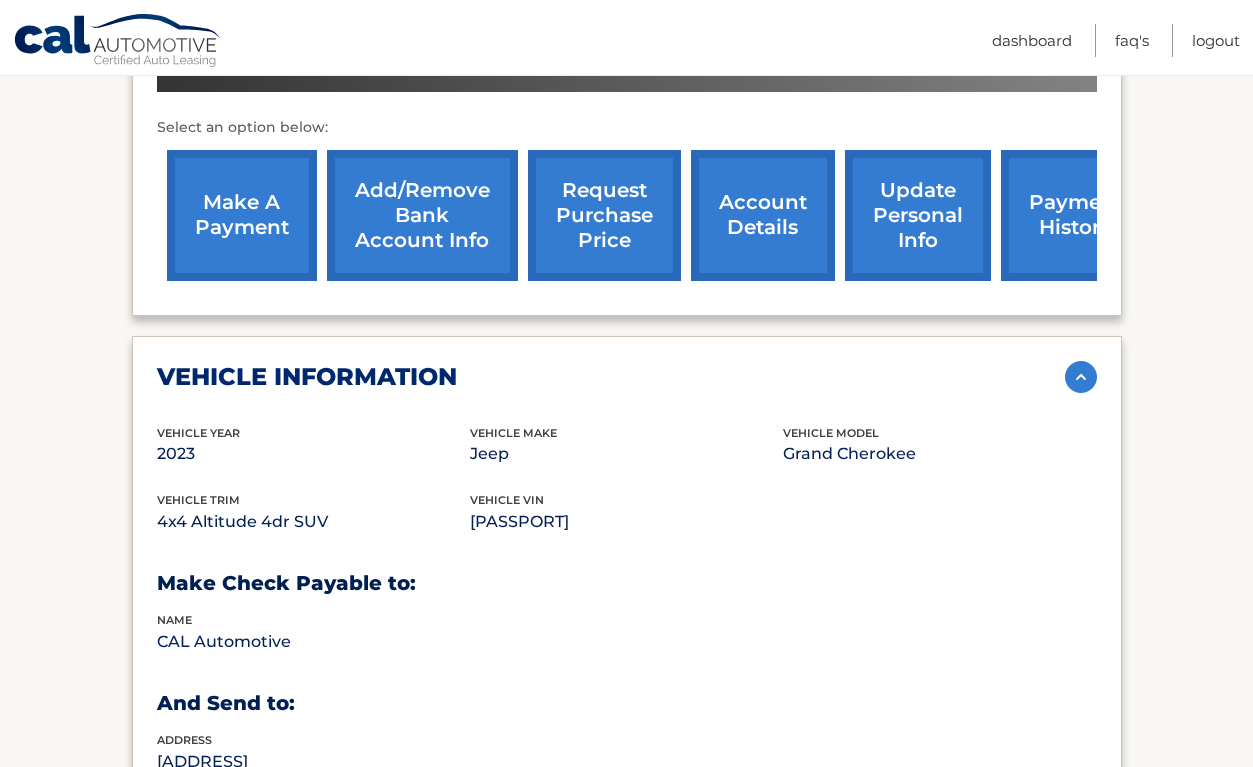 click at bounding box center [1081, 377] 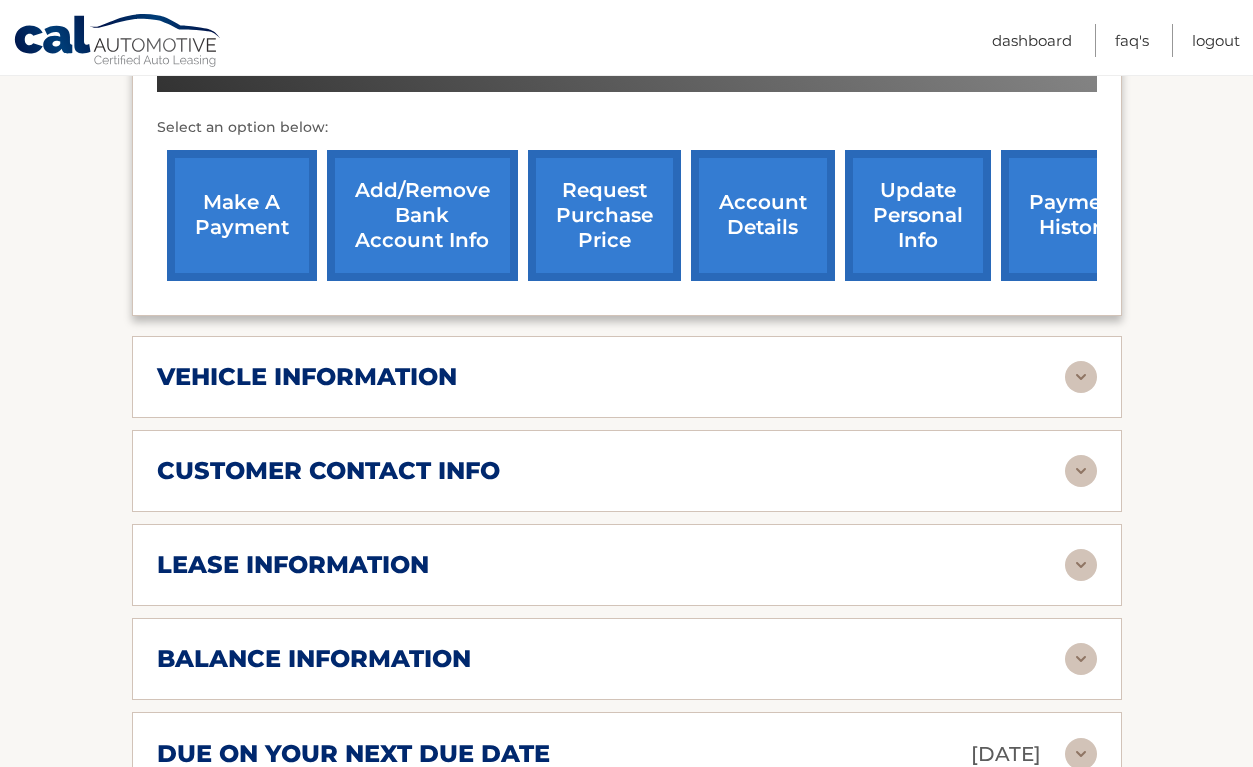 click on "payment history" at bounding box center [1076, 215] 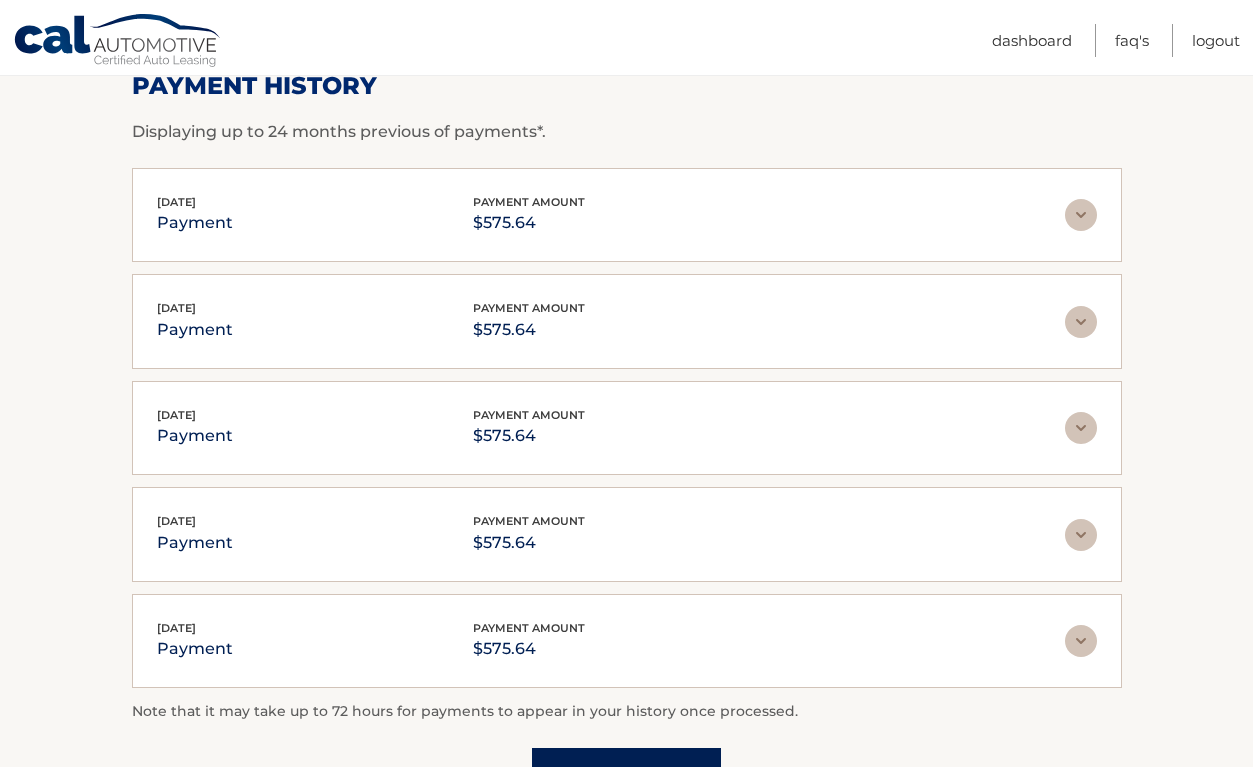 scroll, scrollTop: 321, scrollLeft: 0, axis: vertical 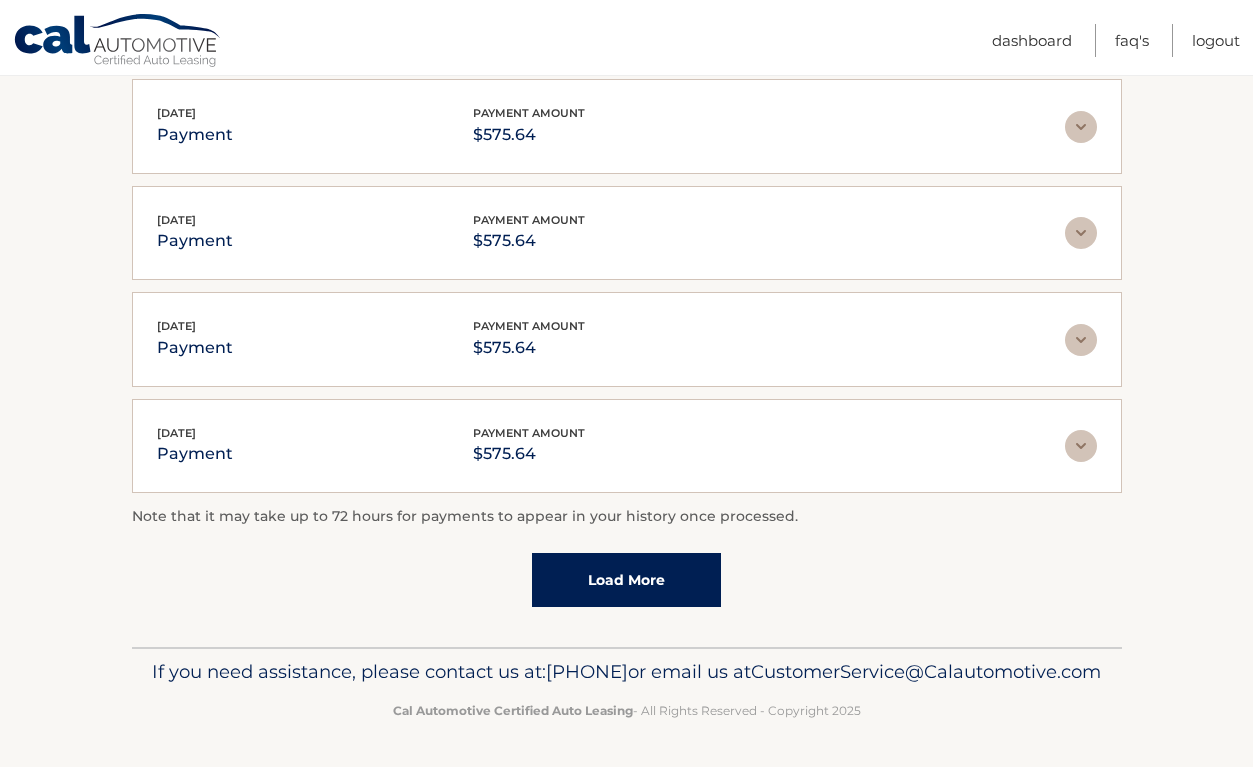 click on "Mar 17, 2025
payment
payment amount
$575.64" at bounding box center [611, 446] 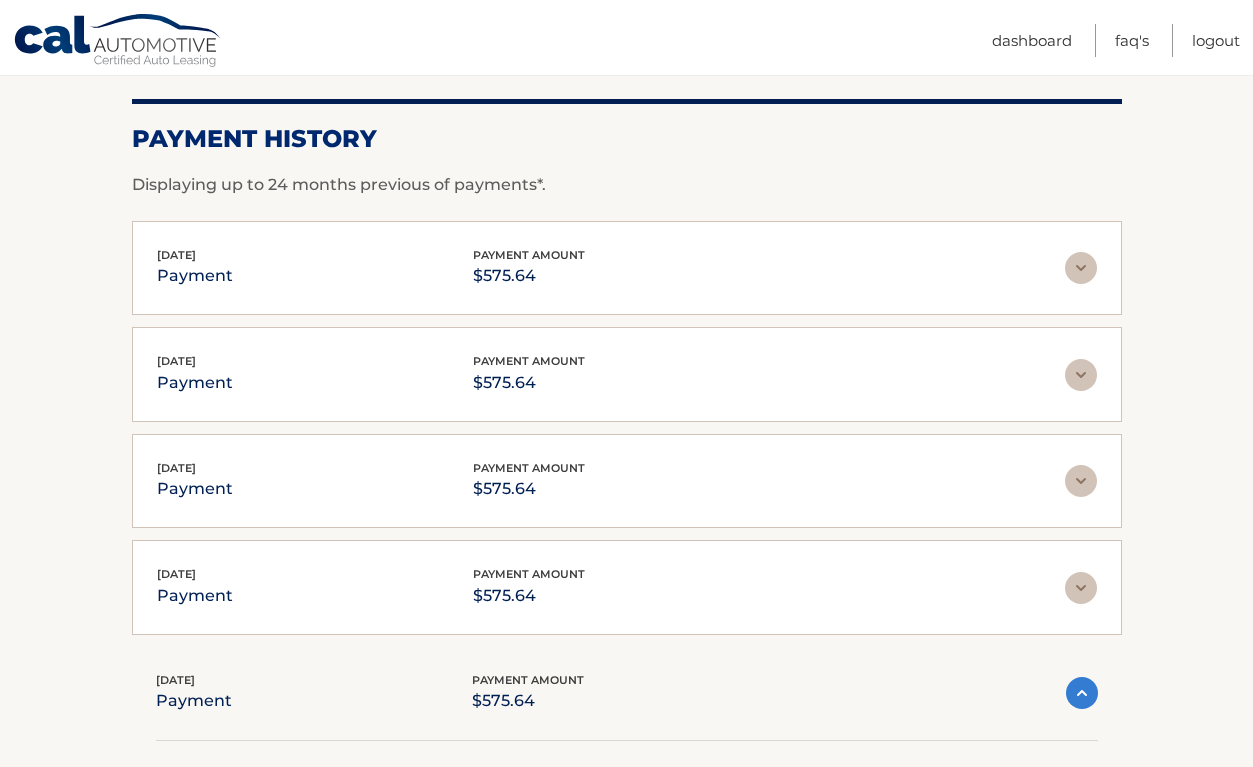 scroll, scrollTop: 0, scrollLeft: 0, axis: both 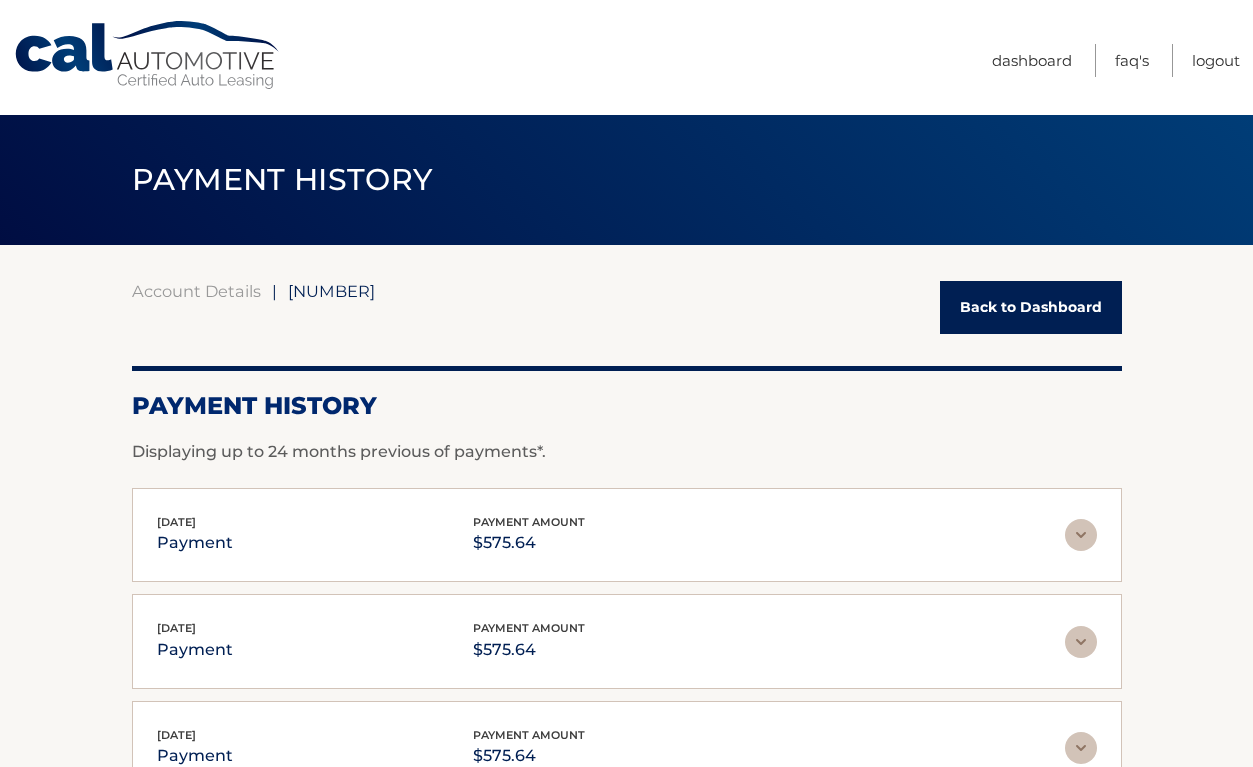 click on "Back to Dashboard" at bounding box center [1031, 307] 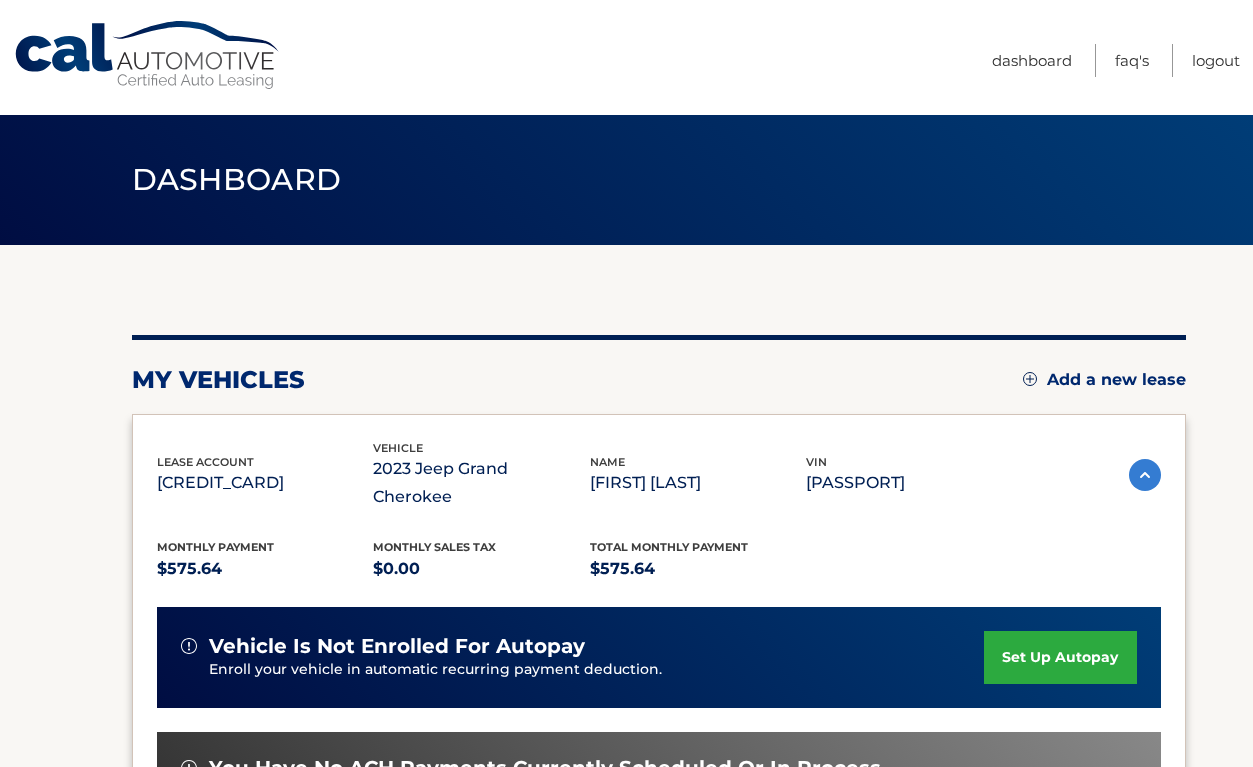 scroll, scrollTop: 41, scrollLeft: 0, axis: vertical 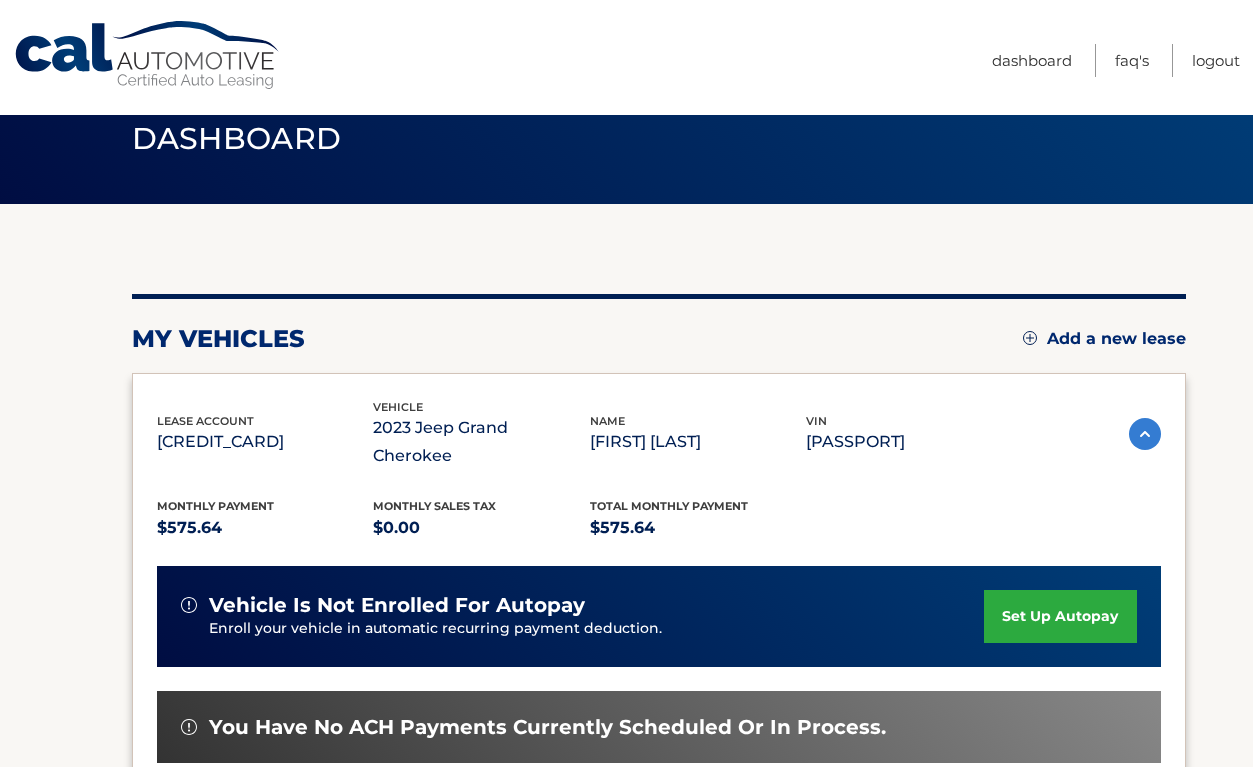click on "Add a new lease" at bounding box center (1104, 339) 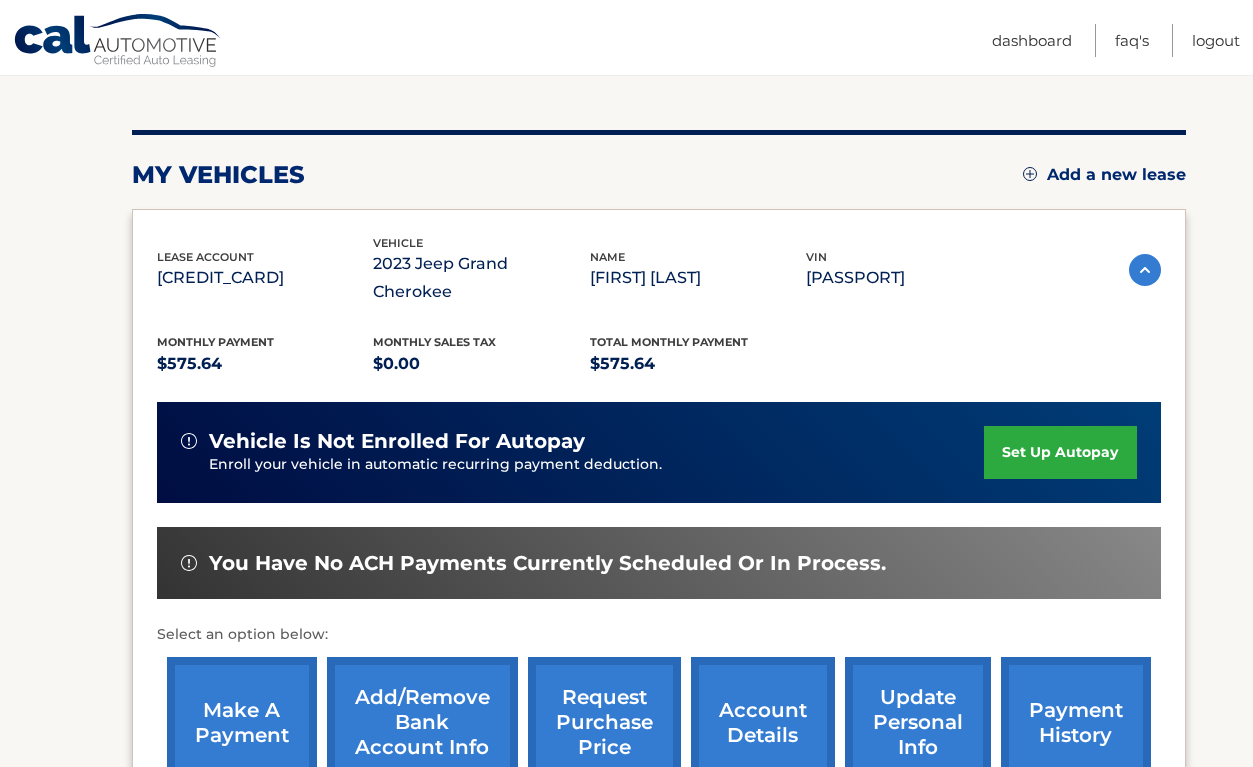 scroll, scrollTop: 212, scrollLeft: 0, axis: vertical 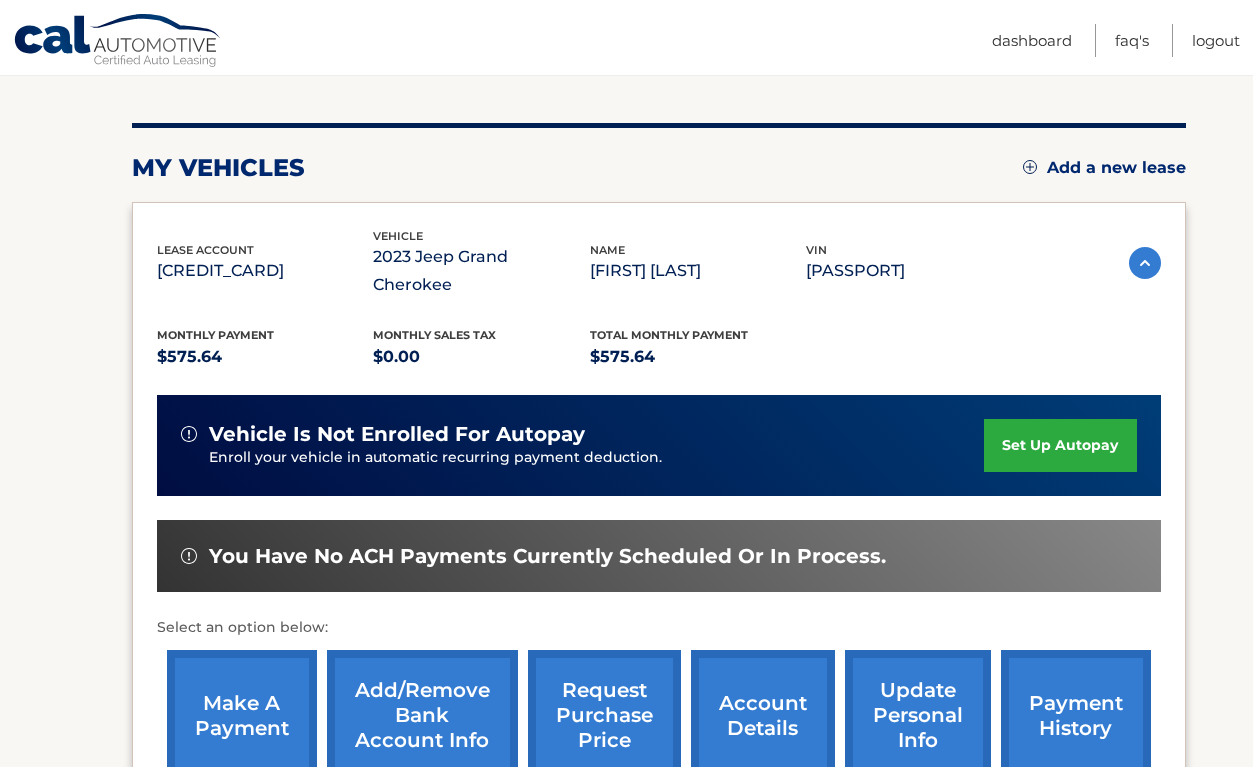 click on "set up autopay" at bounding box center (1060, 445) 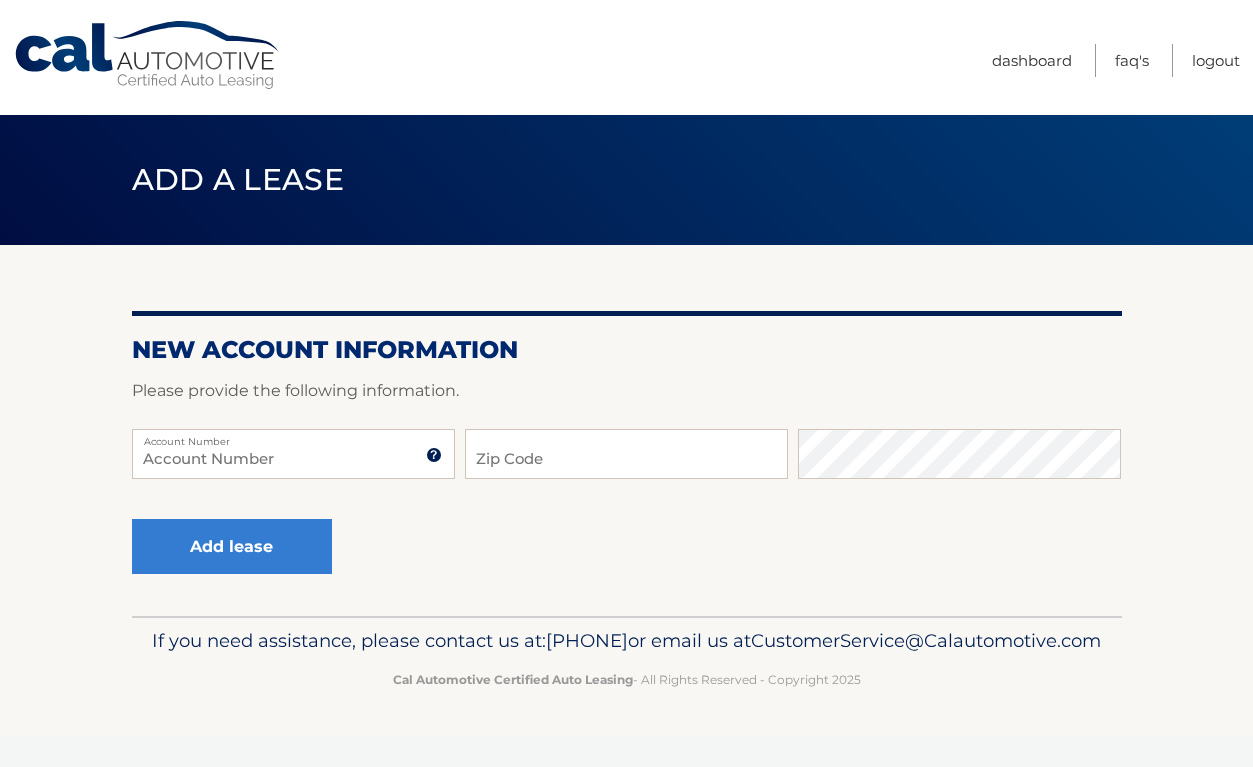 scroll, scrollTop: 0, scrollLeft: 0, axis: both 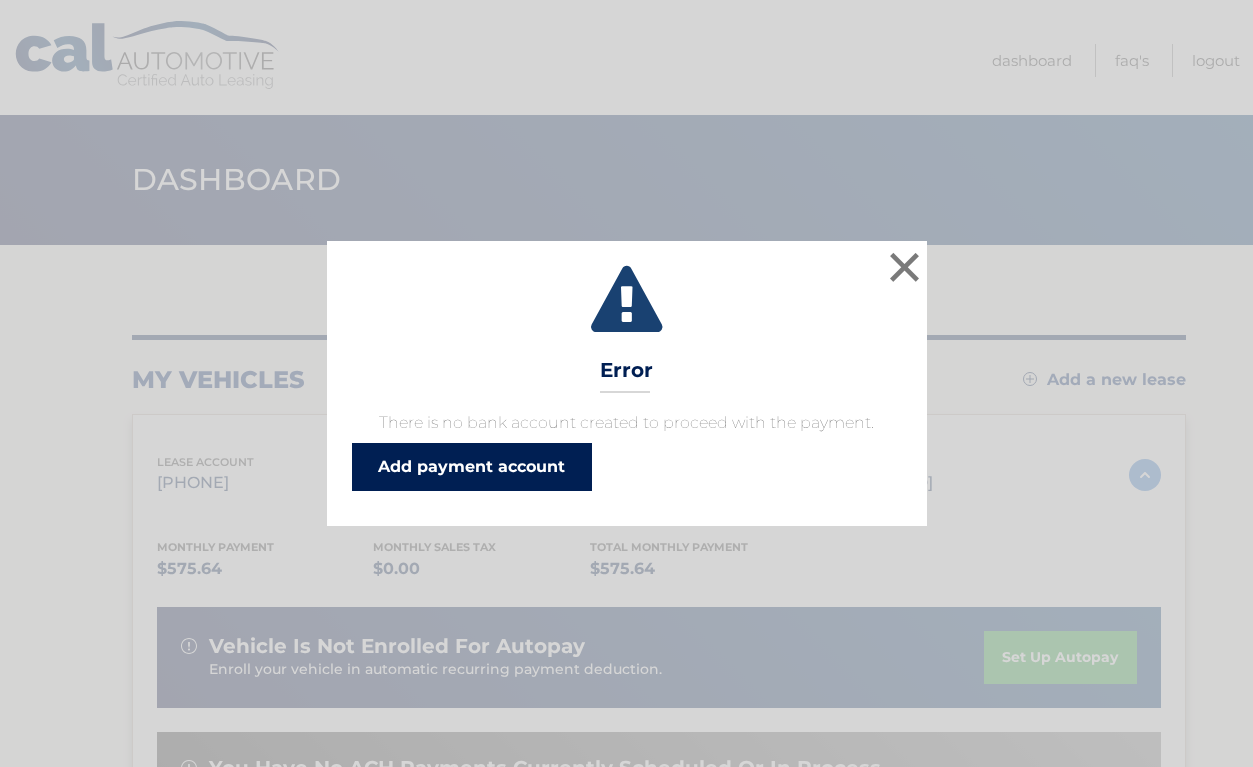 click on "Add payment account" at bounding box center [472, 467] 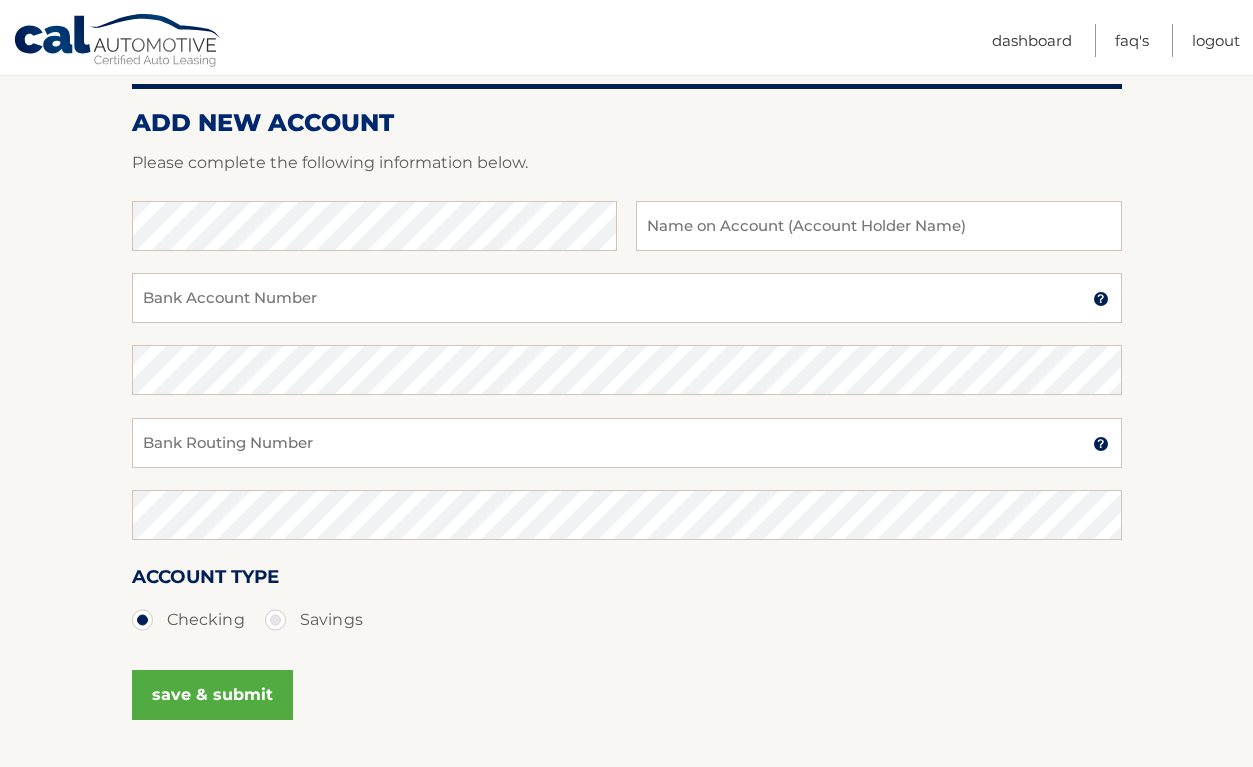 scroll, scrollTop: 165, scrollLeft: 0, axis: vertical 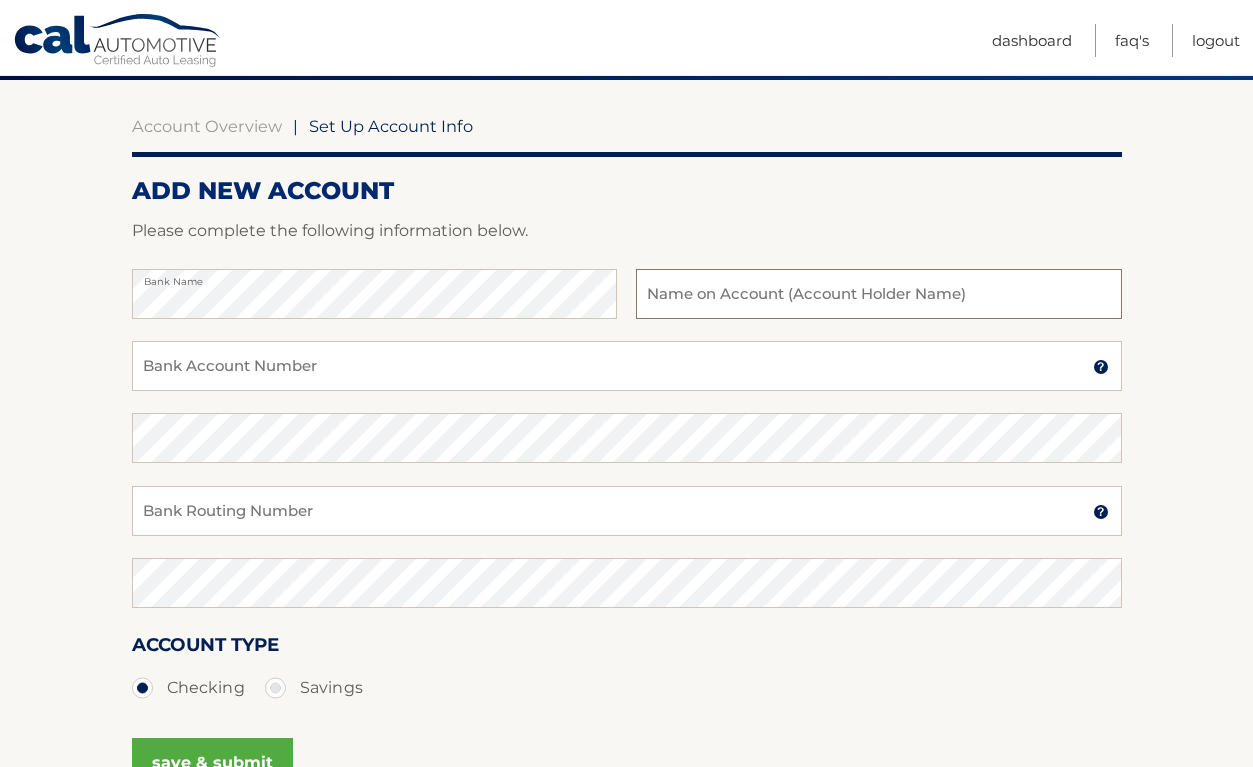 click at bounding box center (878, 294) 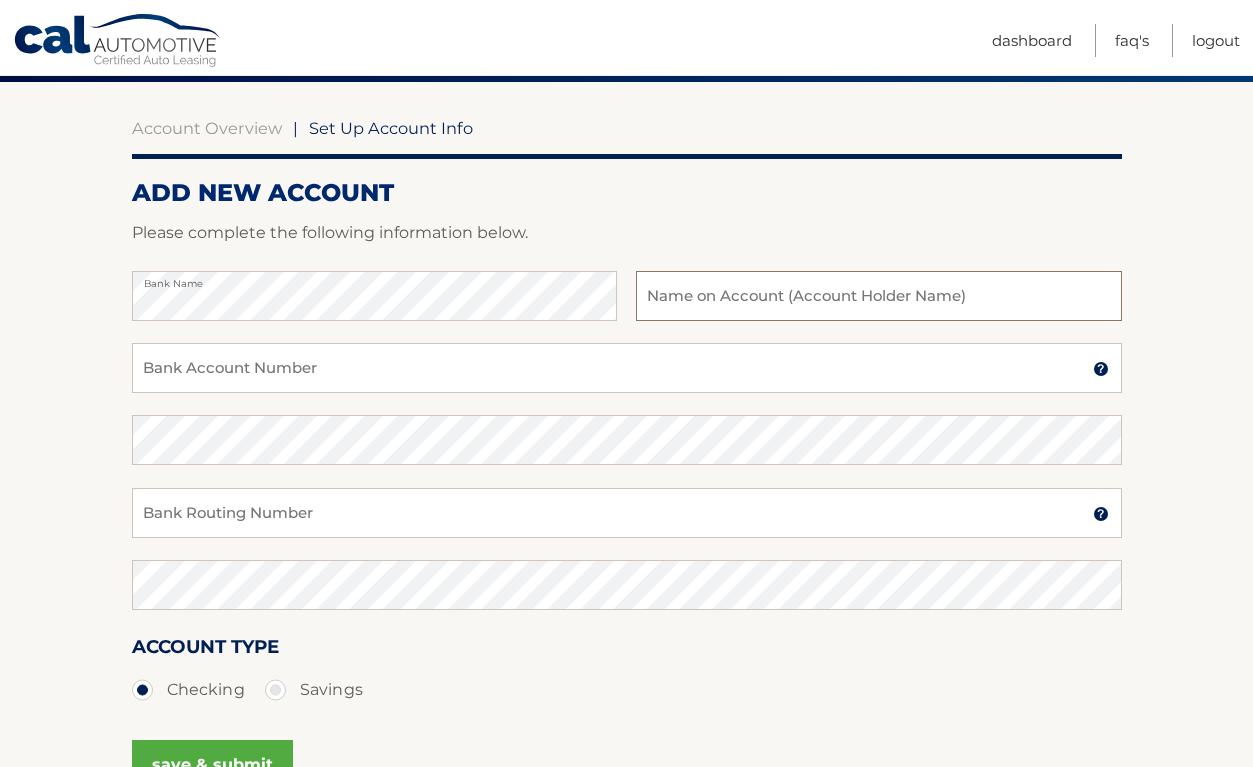 scroll, scrollTop: 156, scrollLeft: 0, axis: vertical 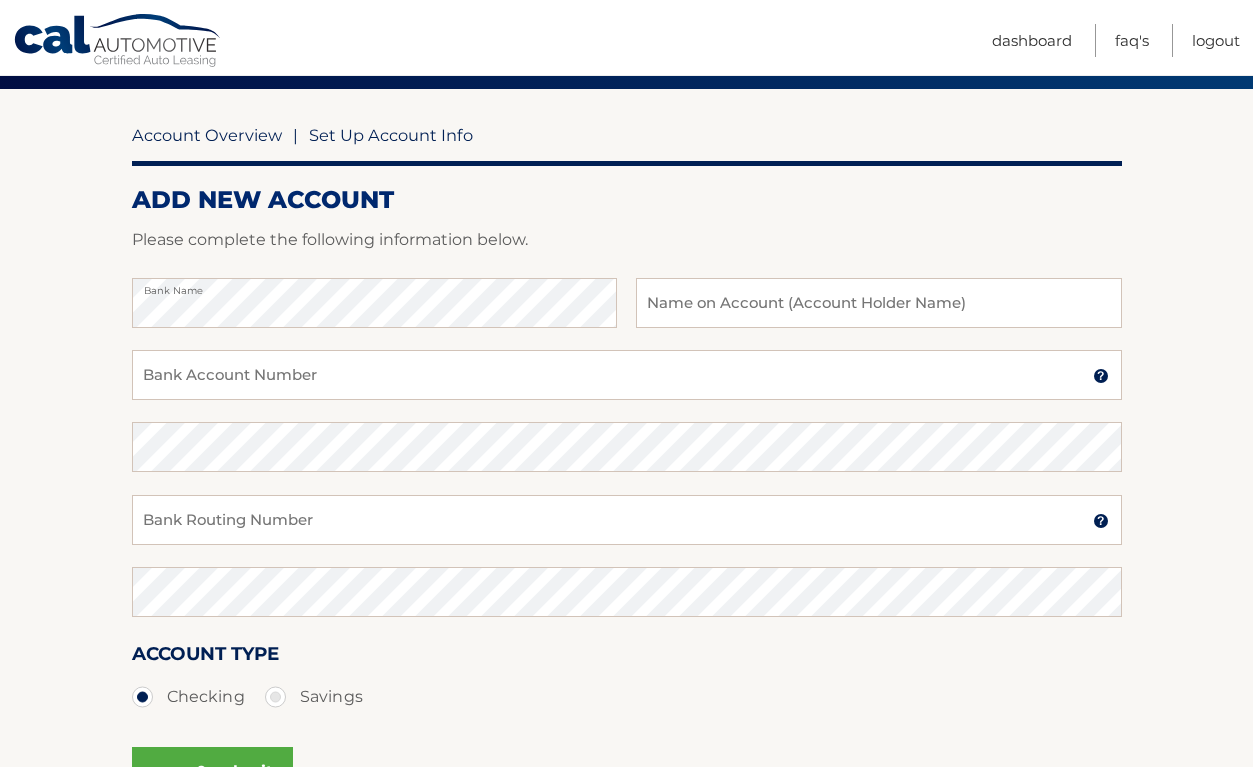 click on "Account Overview" at bounding box center [207, 135] 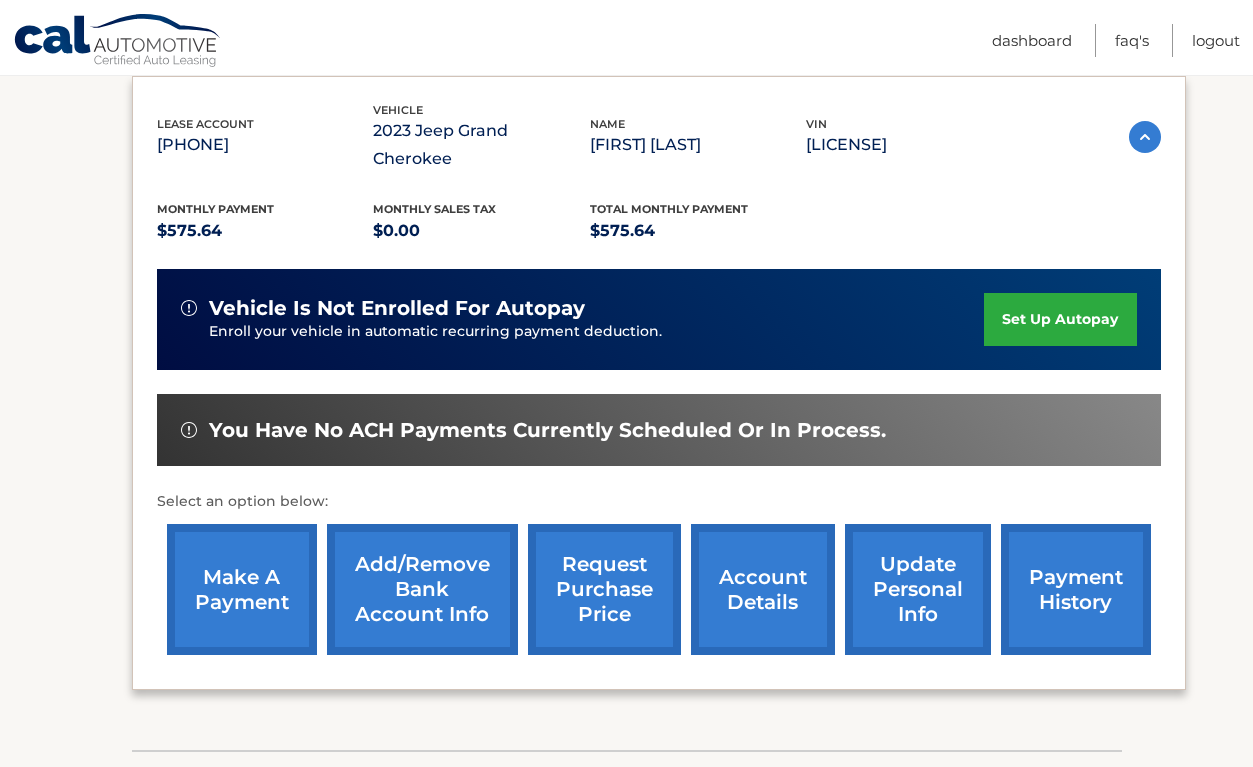 scroll, scrollTop: 339, scrollLeft: 0, axis: vertical 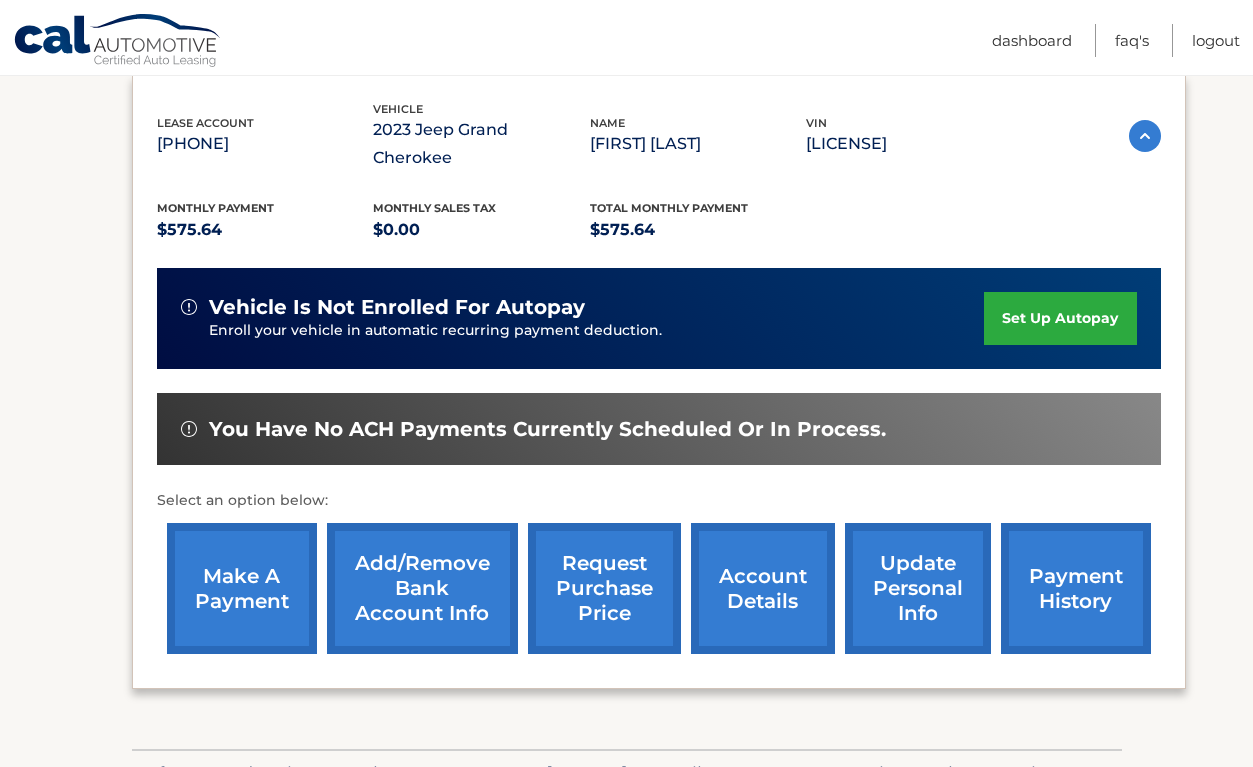click on "update personal info" at bounding box center [918, 588] 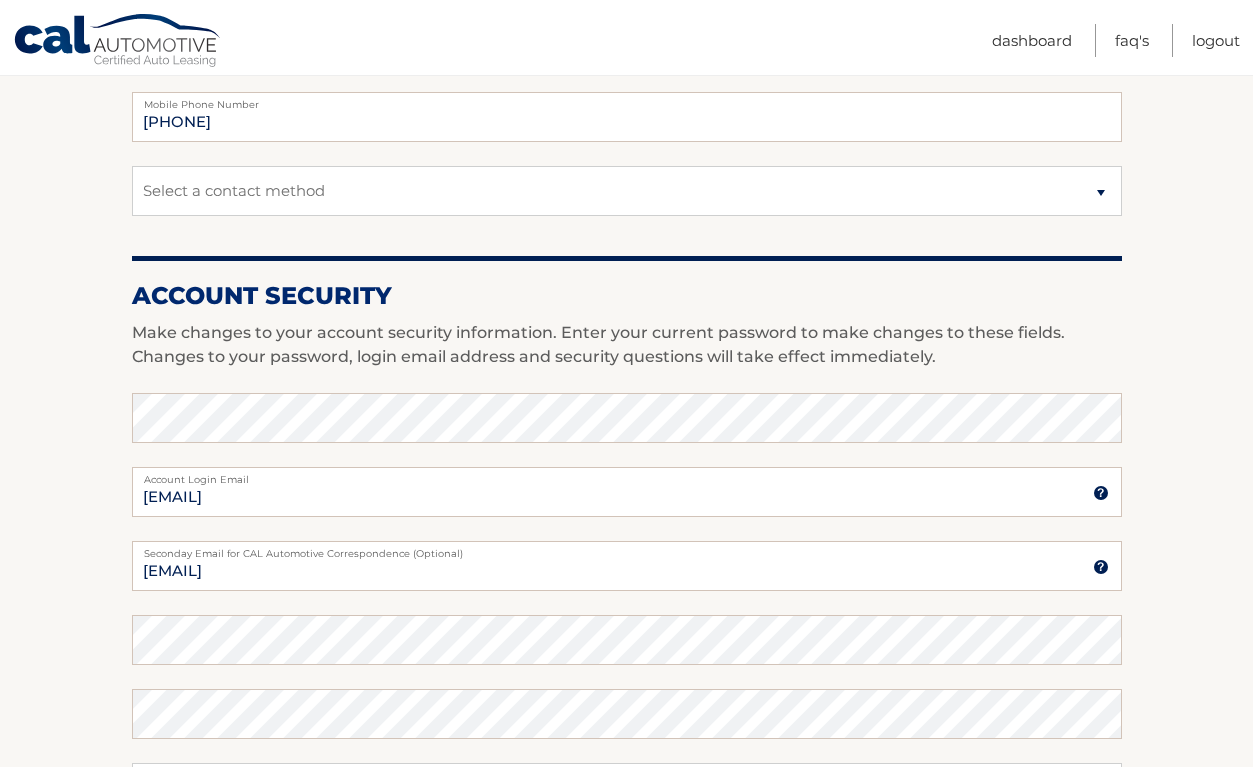 scroll, scrollTop: 0, scrollLeft: 0, axis: both 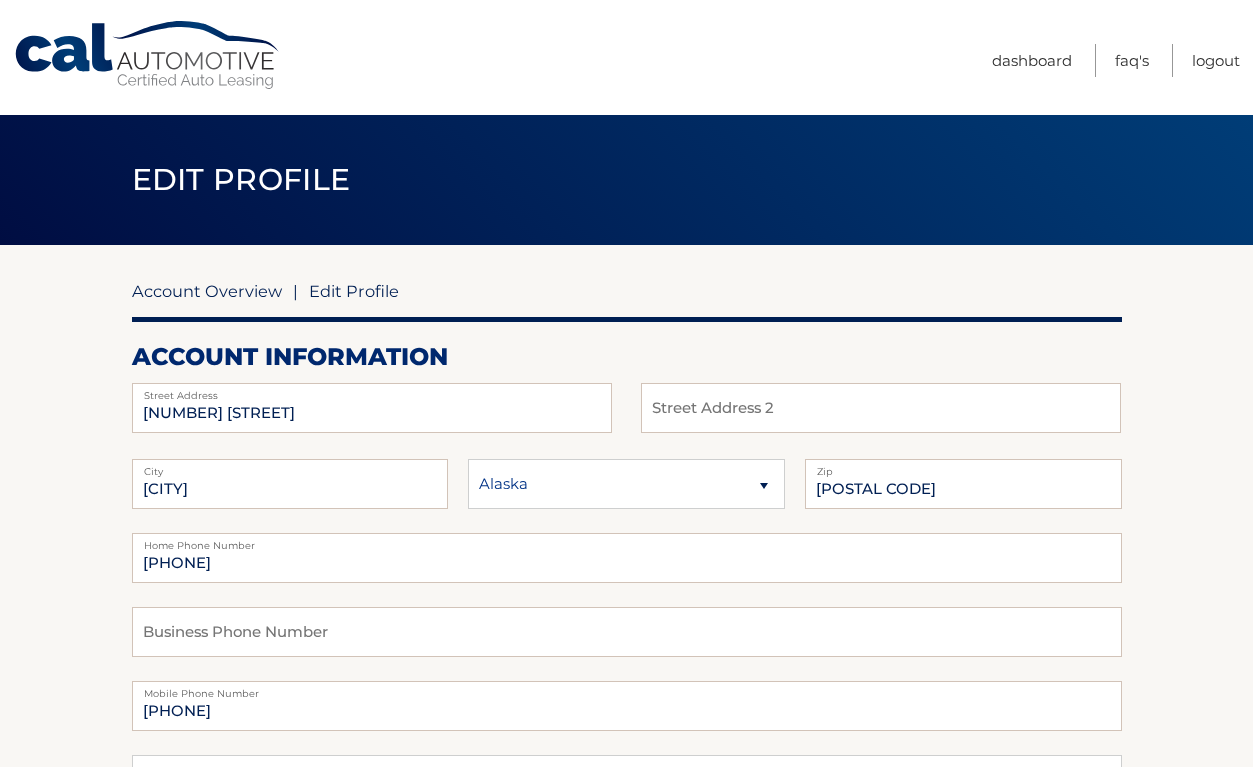 click on "Account Overview" at bounding box center (207, 291) 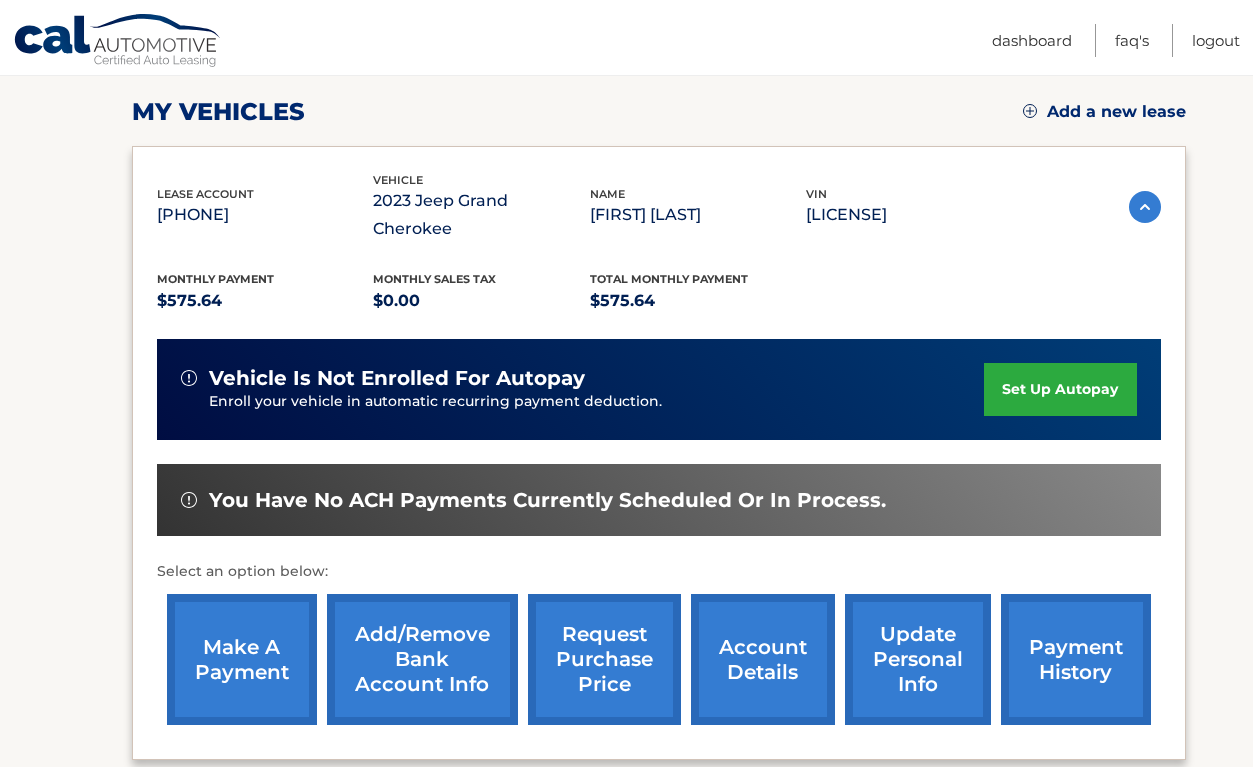scroll, scrollTop: 266, scrollLeft: 0, axis: vertical 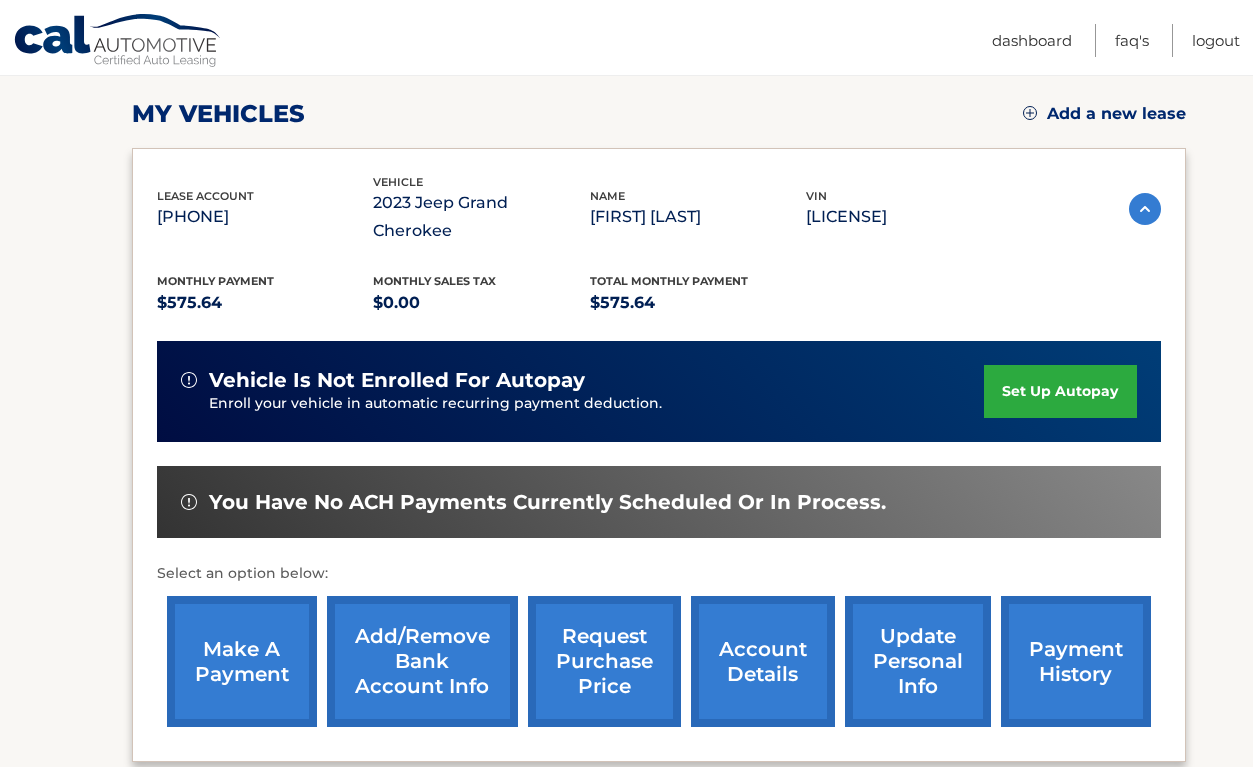 click on "account details" at bounding box center (763, 661) 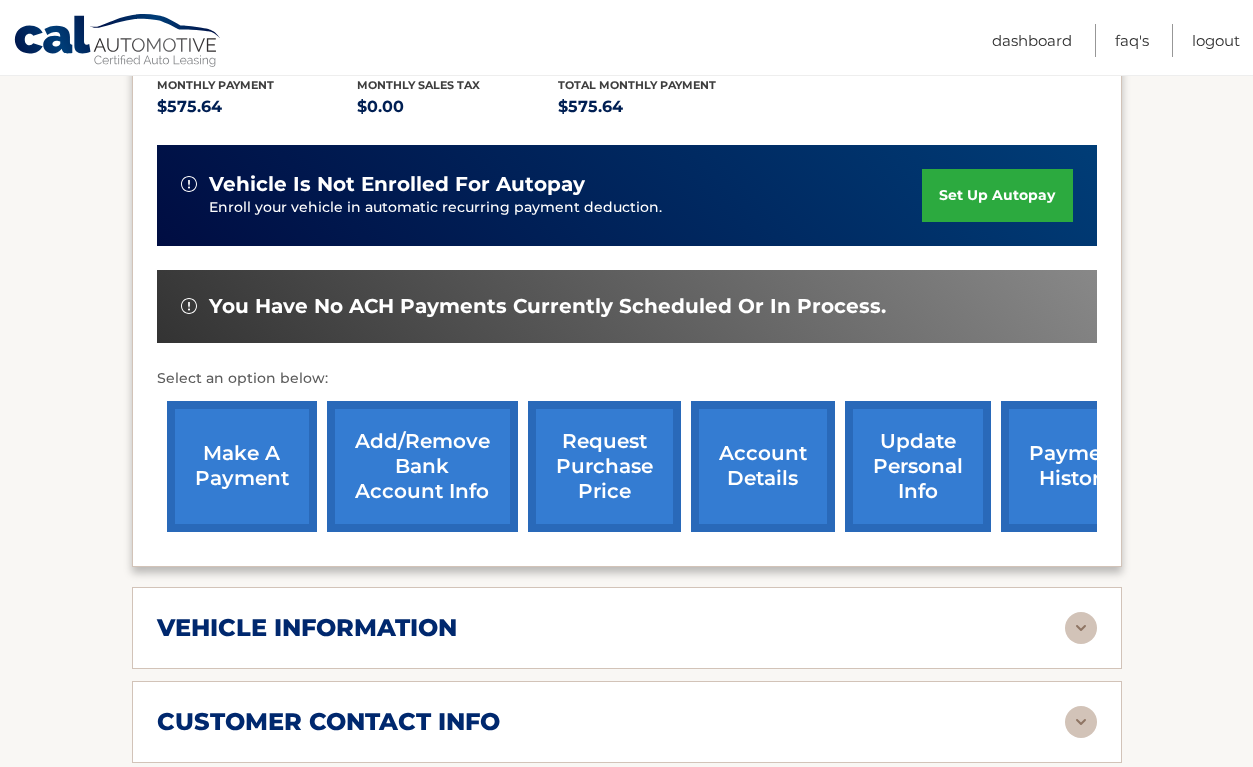 scroll, scrollTop: 784, scrollLeft: 0, axis: vertical 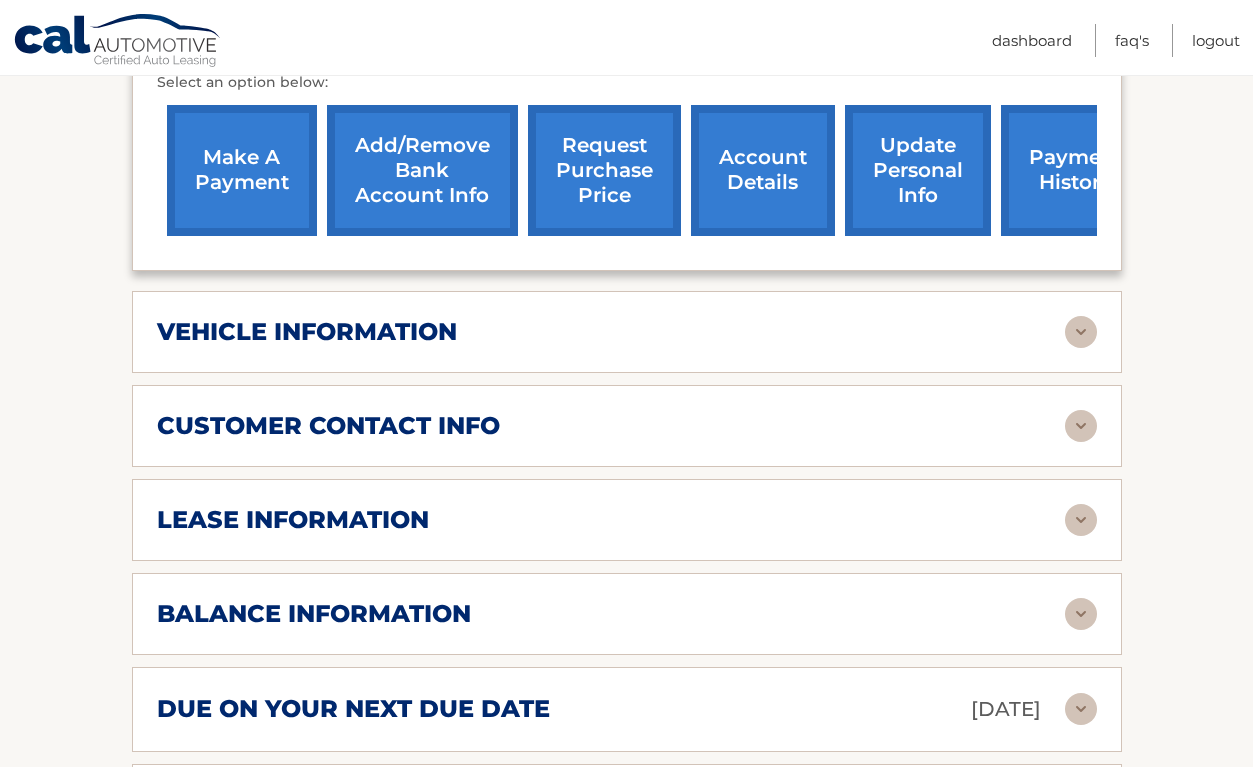 click at bounding box center [1081, 520] 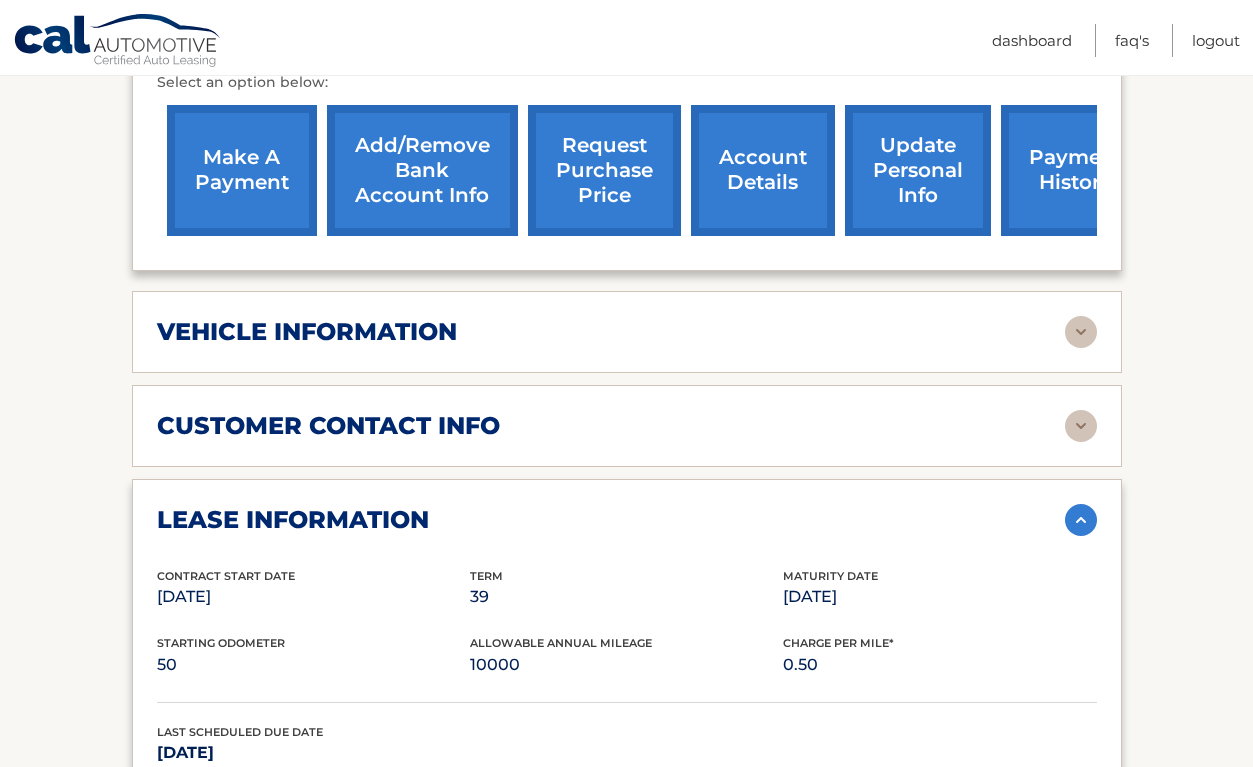 click at bounding box center (1081, 520) 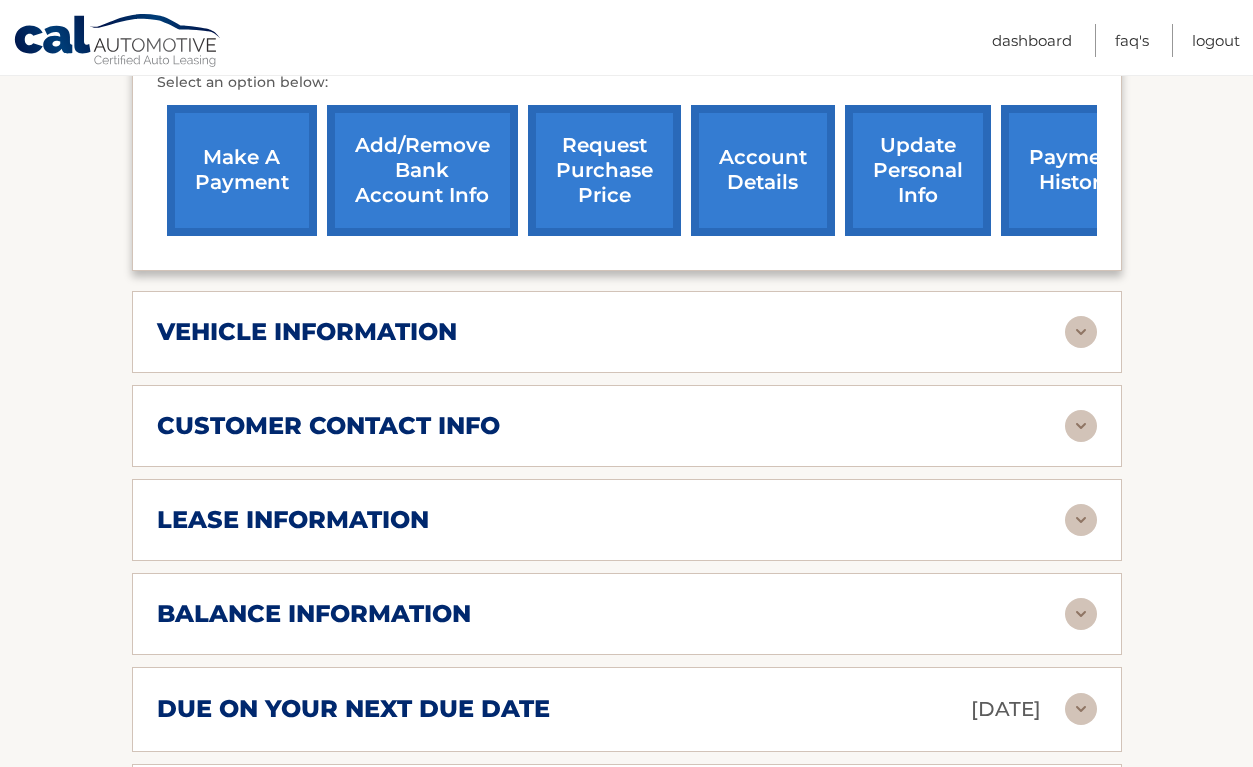 click at bounding box center (1081, 426) 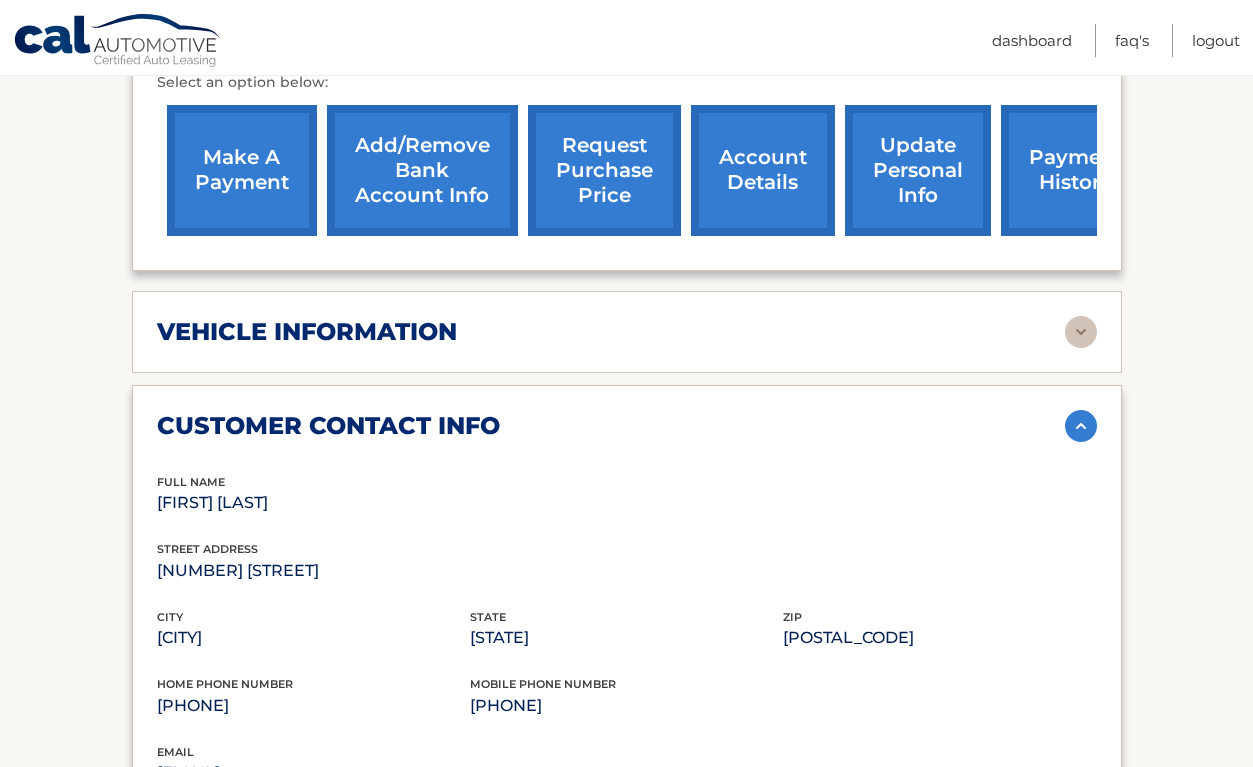 click at bounding box center [1081, 426] 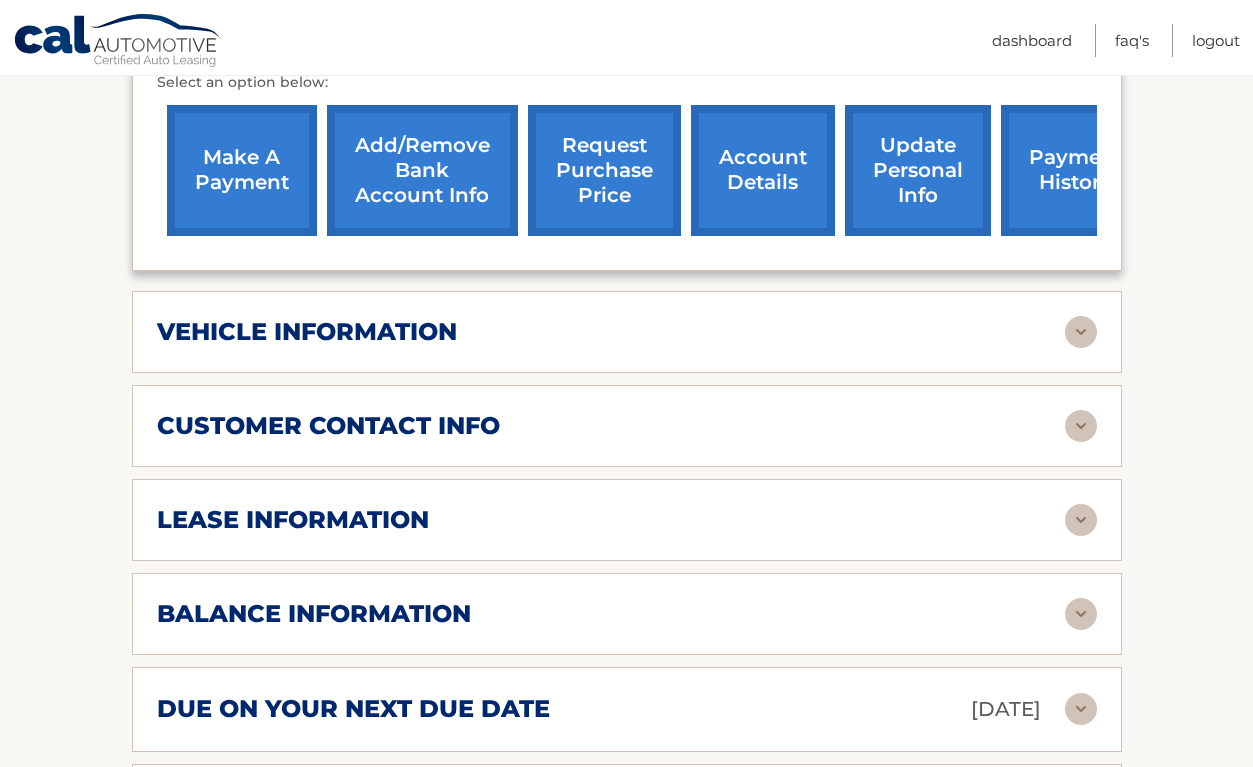 click at bounding box center [1081, 332] 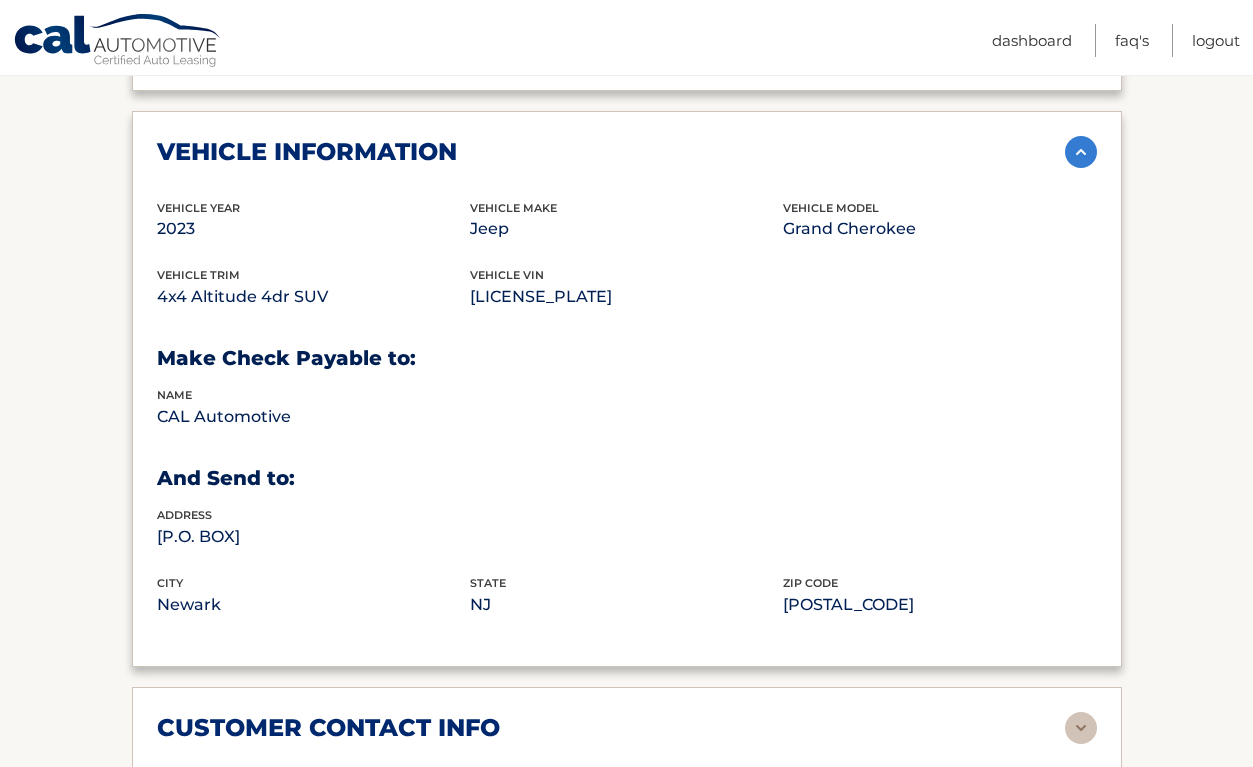 scroll, scrollTop: 968, scrollLeft: 0, axis: vertical 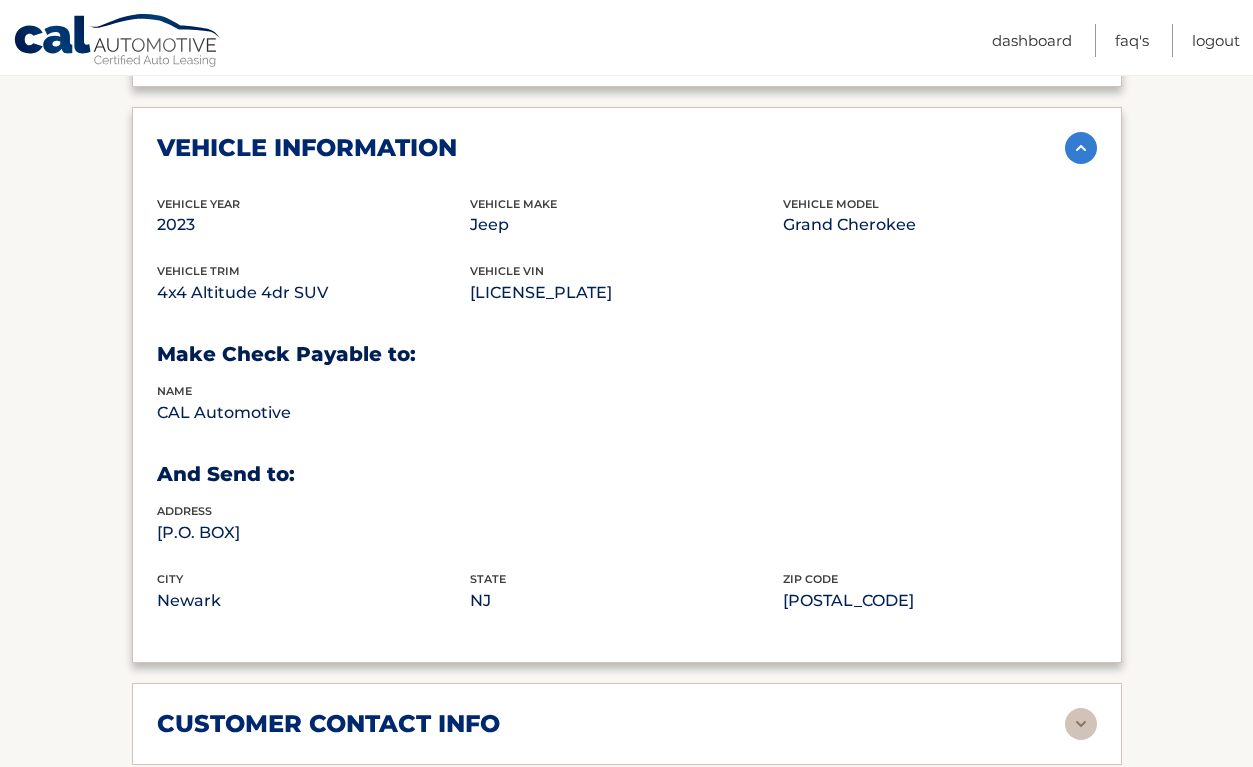 click at bounding box center [1081, 148] 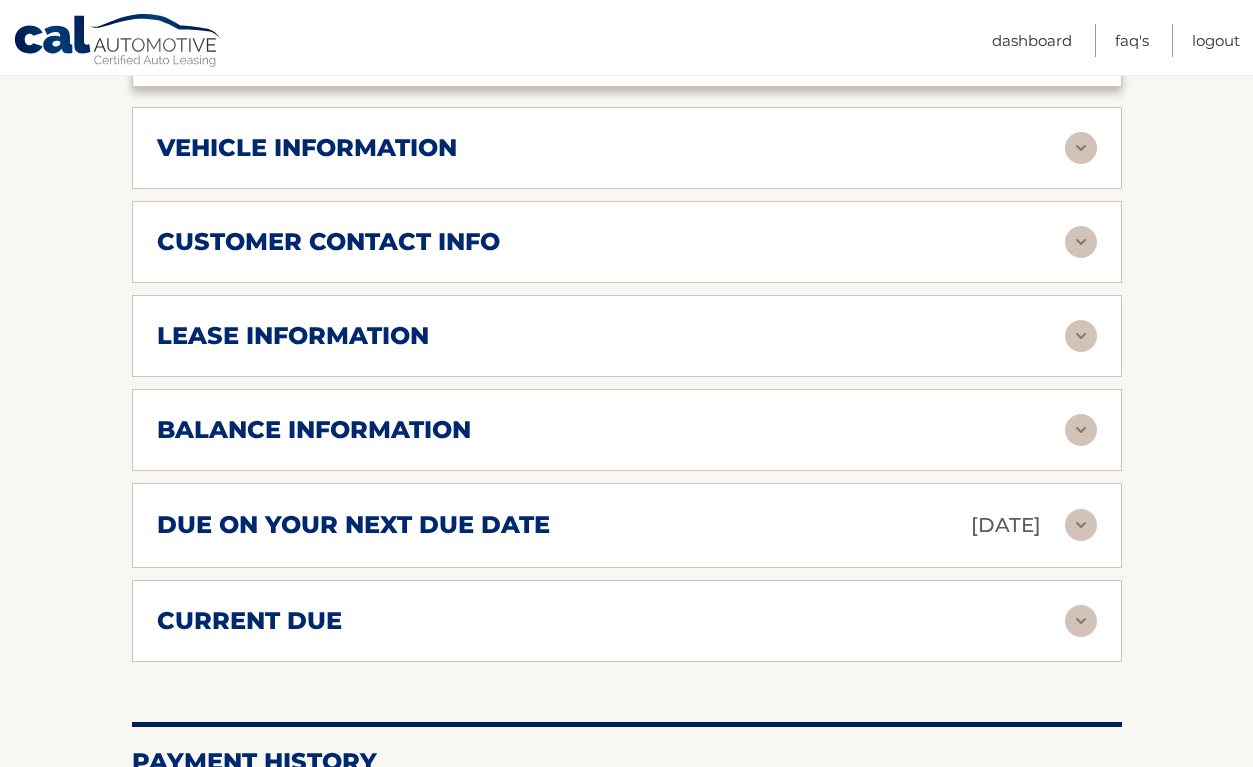 click at bounding box center [1081, 430] 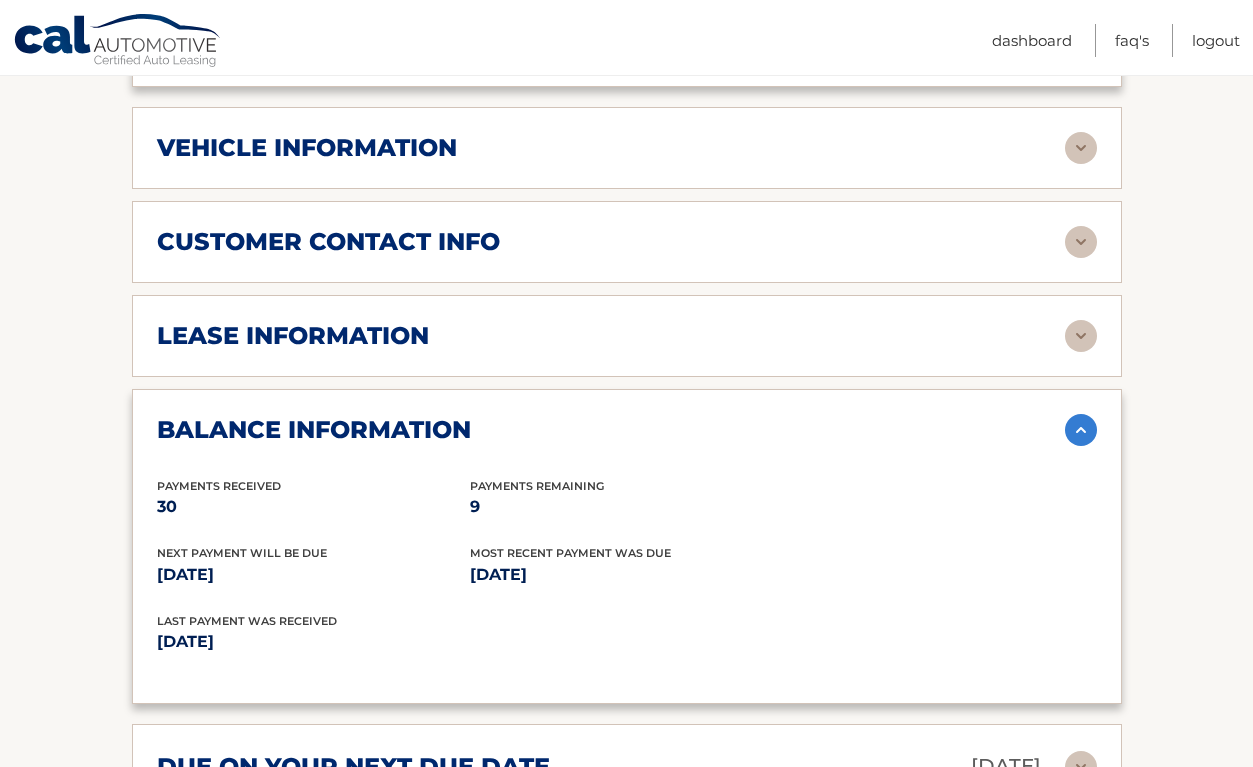 click at bounding box center (1081, 430) 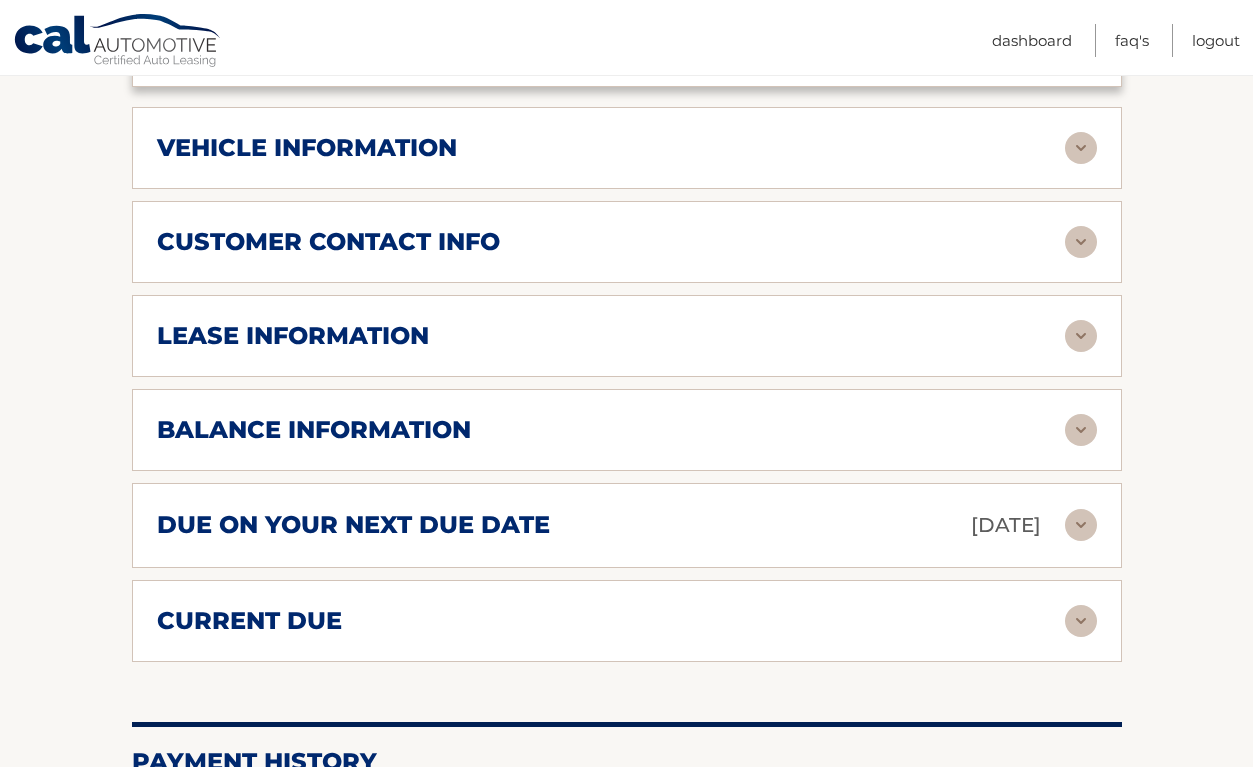 click at bounding box center [1081, 336] 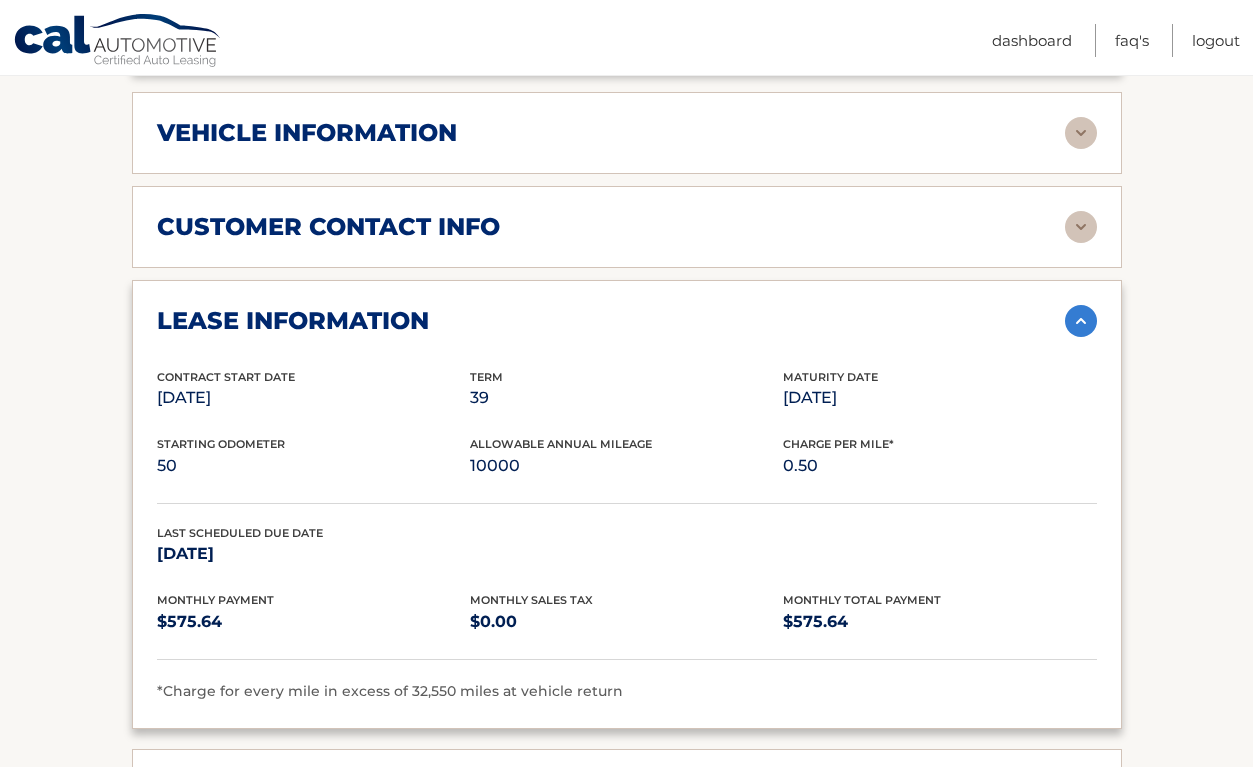 scroll, scrollTop: 1026, scrollLeft: 0, axis: vertical 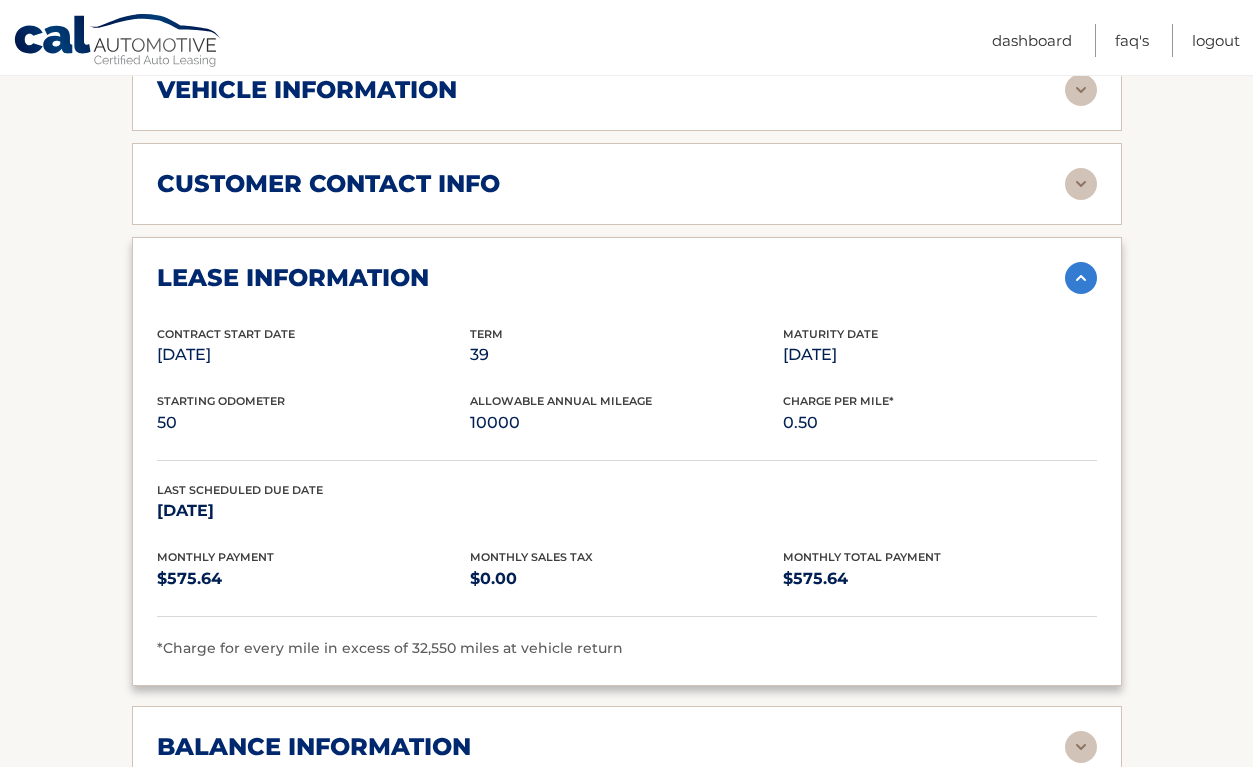 click at bounding box center (1081, 278) 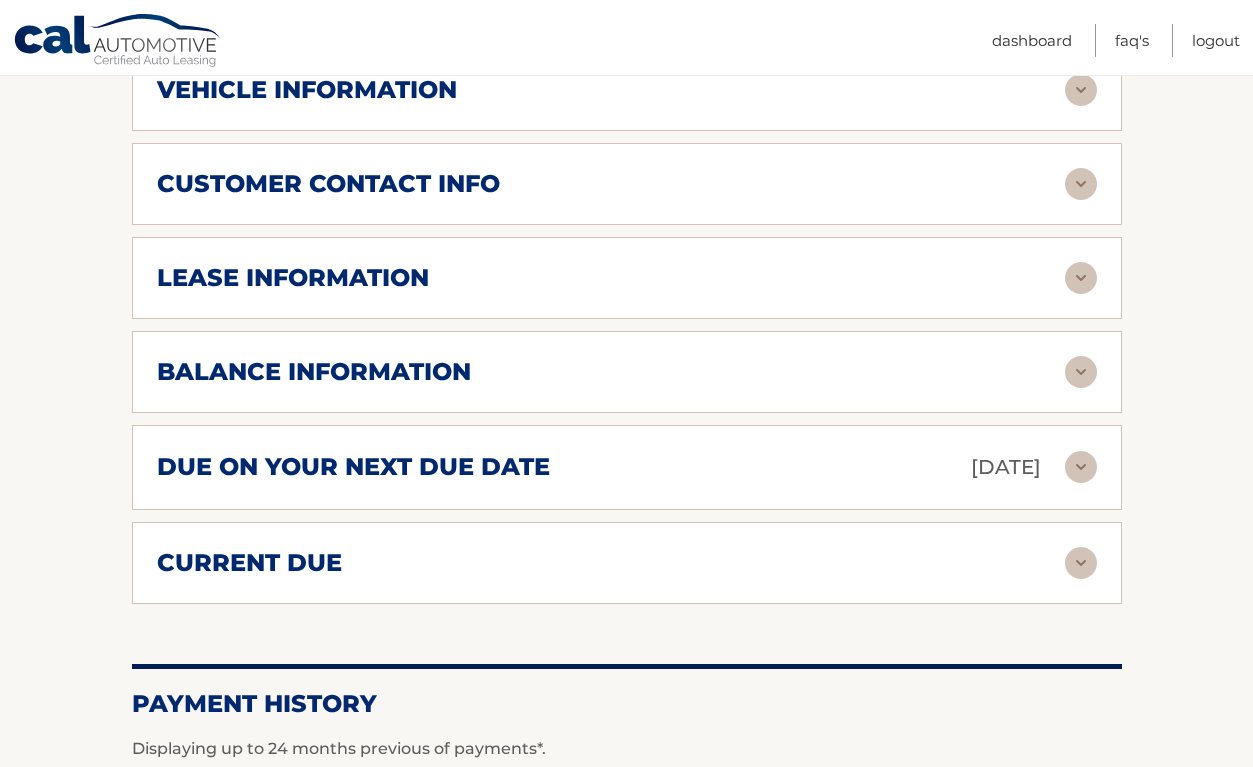 click on "due on your next due date
Aug 15, 2025" at bounding box center [611, 467] 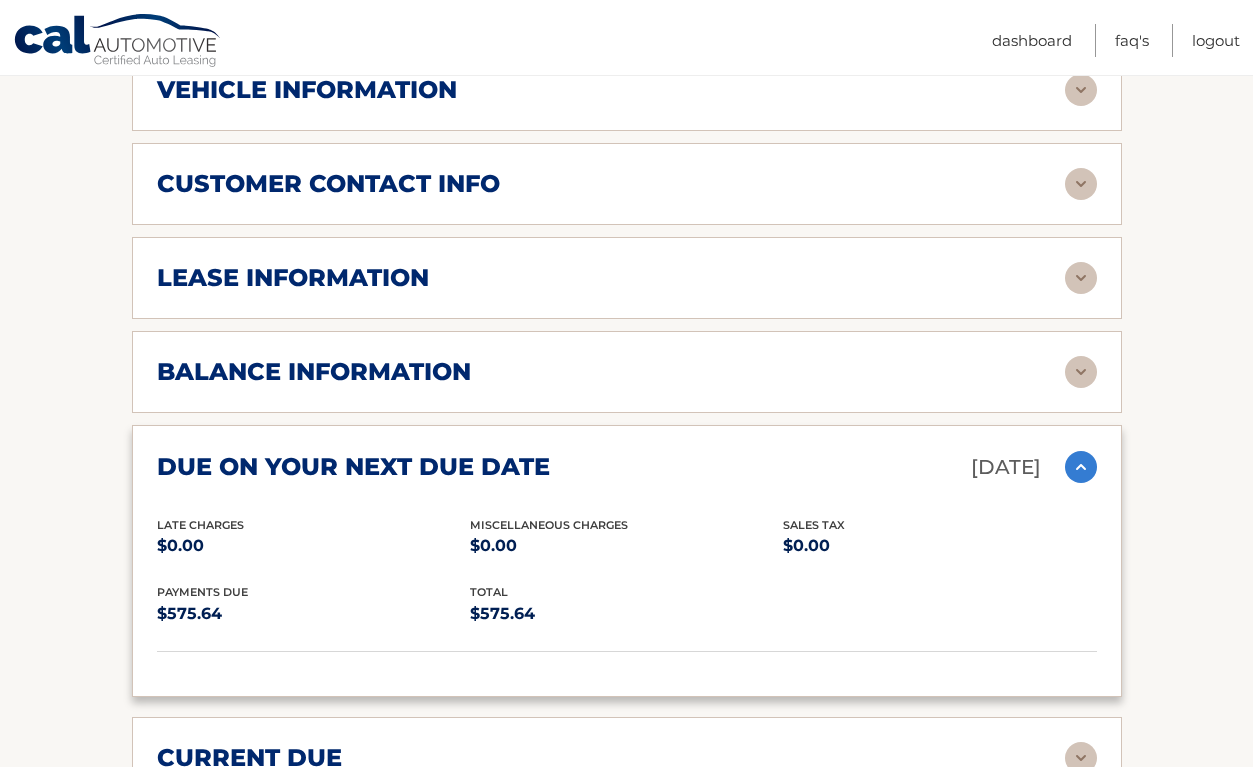 click on "due on your next due date
Aug 15, 2025" at bounding box center (627, 467) 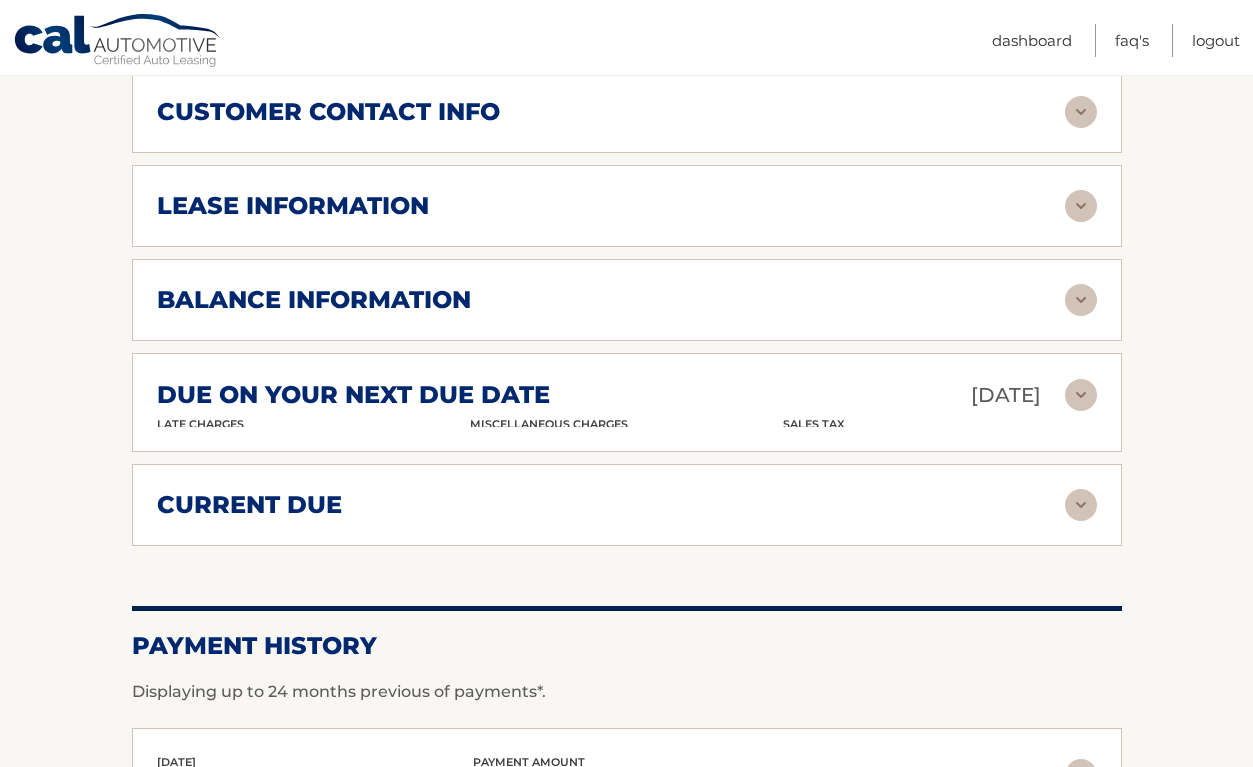 scroll, scrollTop: 1130, scrollLeft: 0, axis: vertical 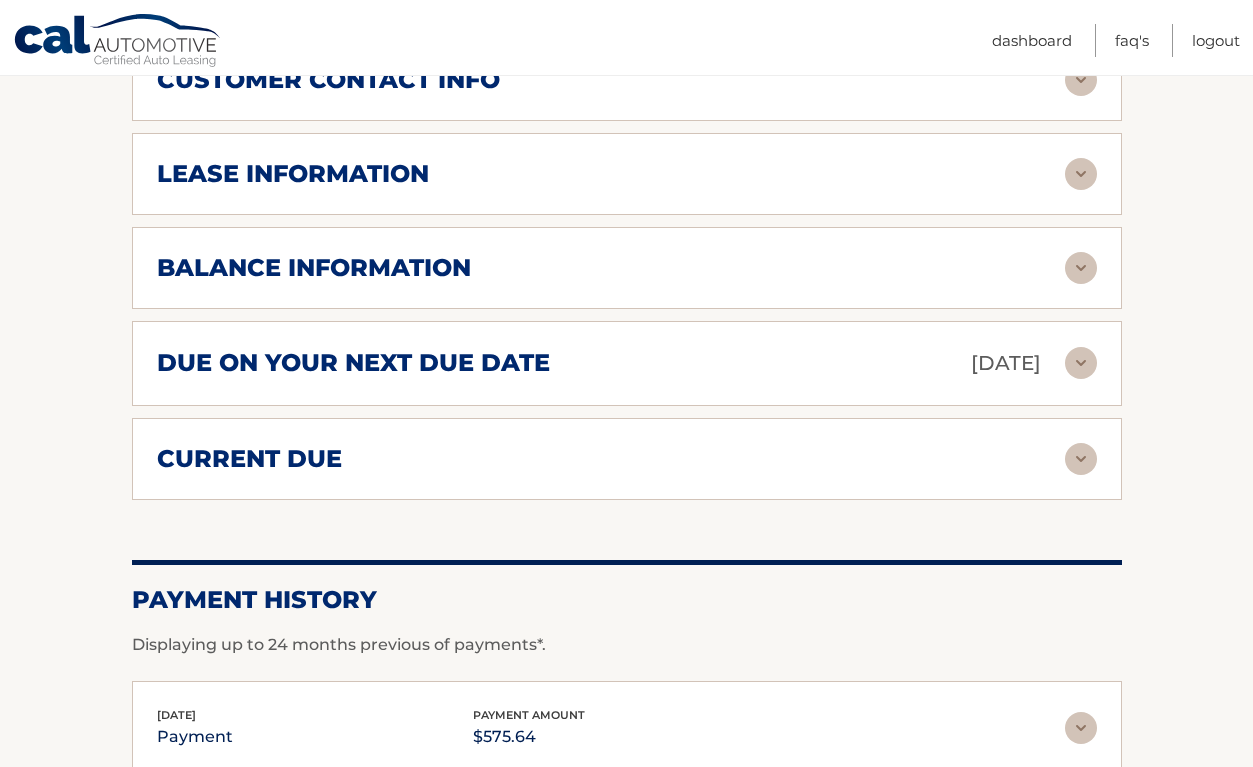 click at bounding box center (1081, 459) 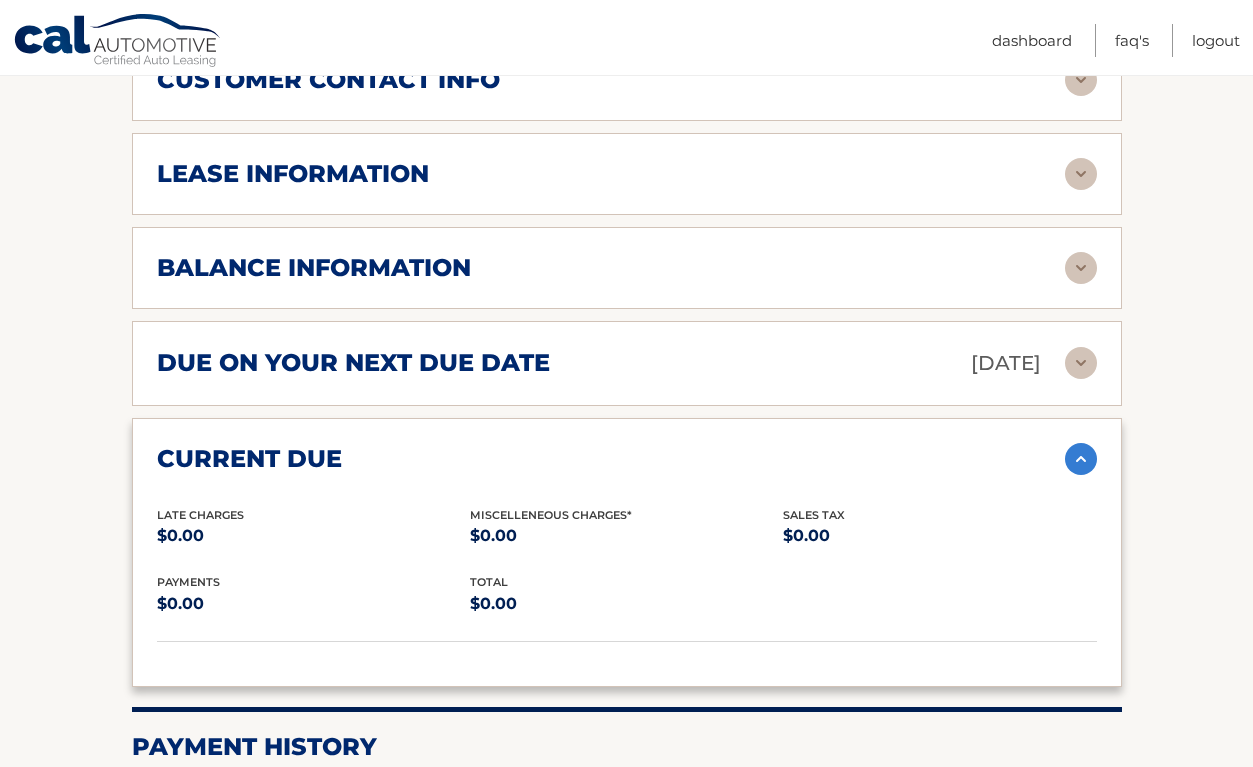 click at bounding box center [1081, 459] 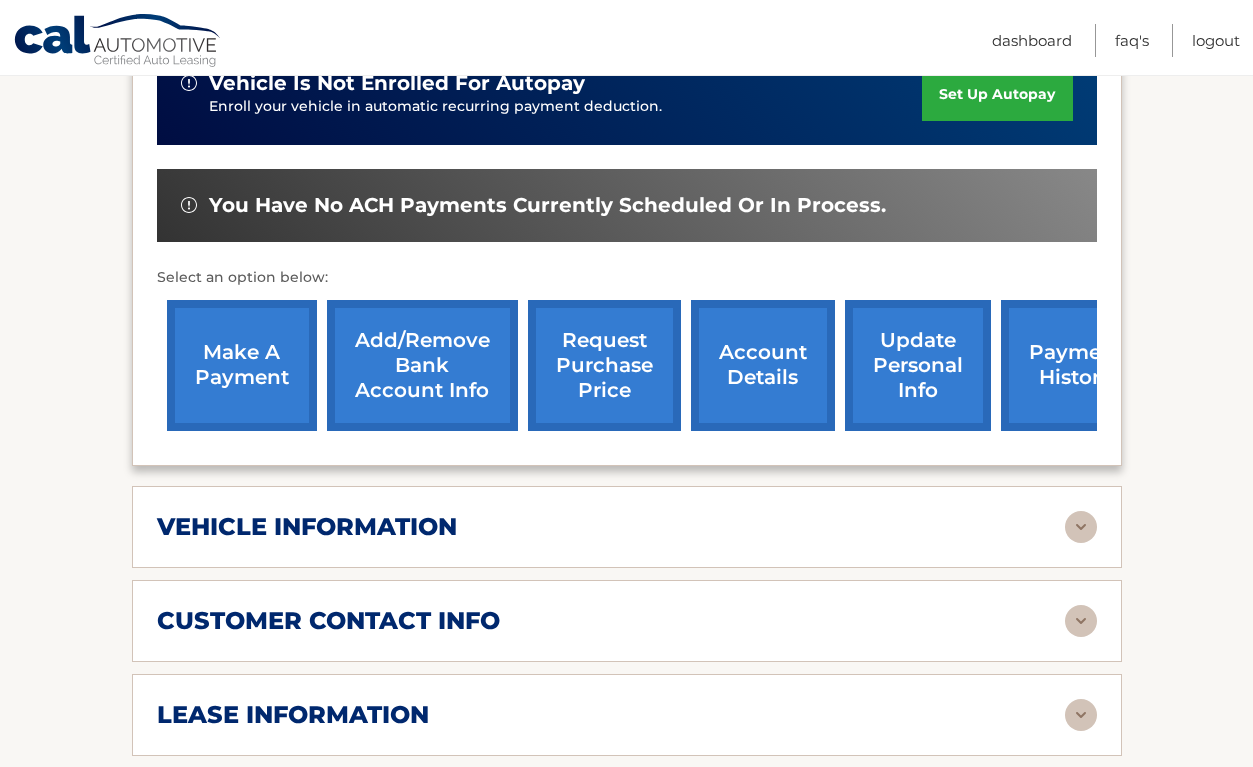 scroll, scrollTop: 274, scrollLeft: 0, axis: vertical 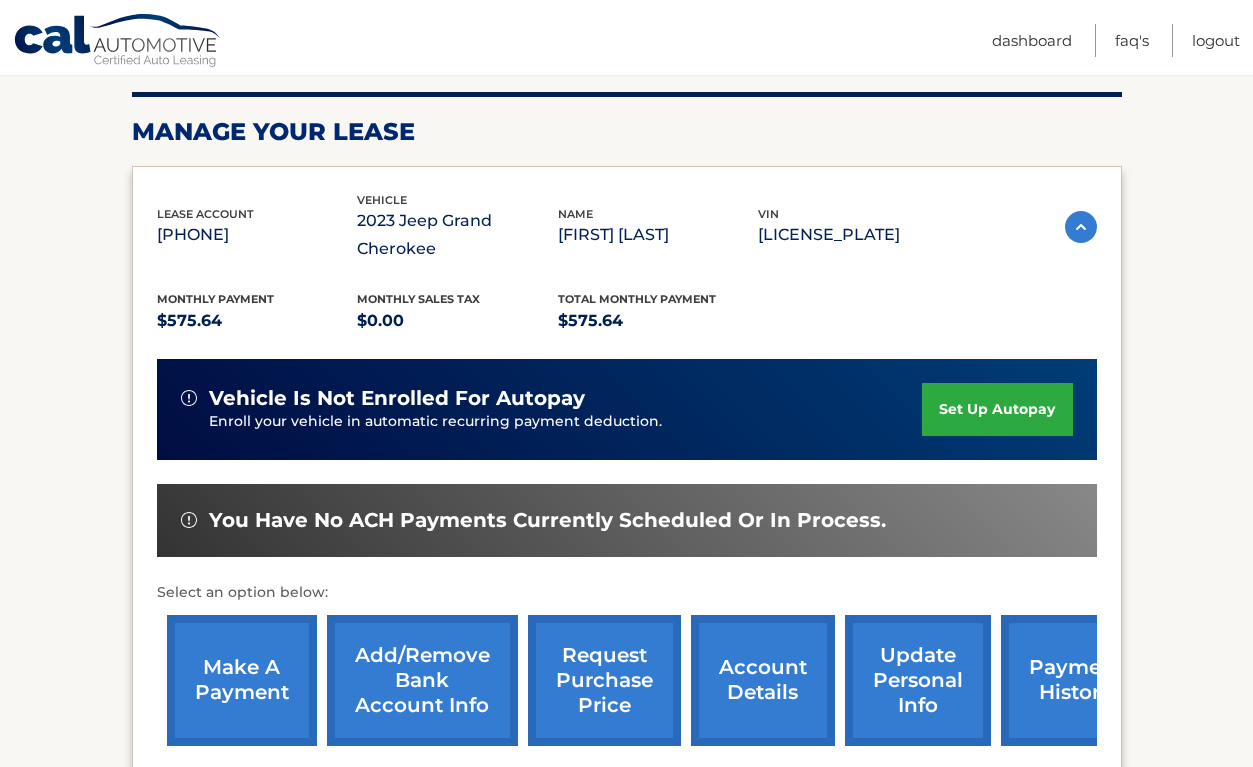 click on "set up autopay" at bounding box center [997, 409] 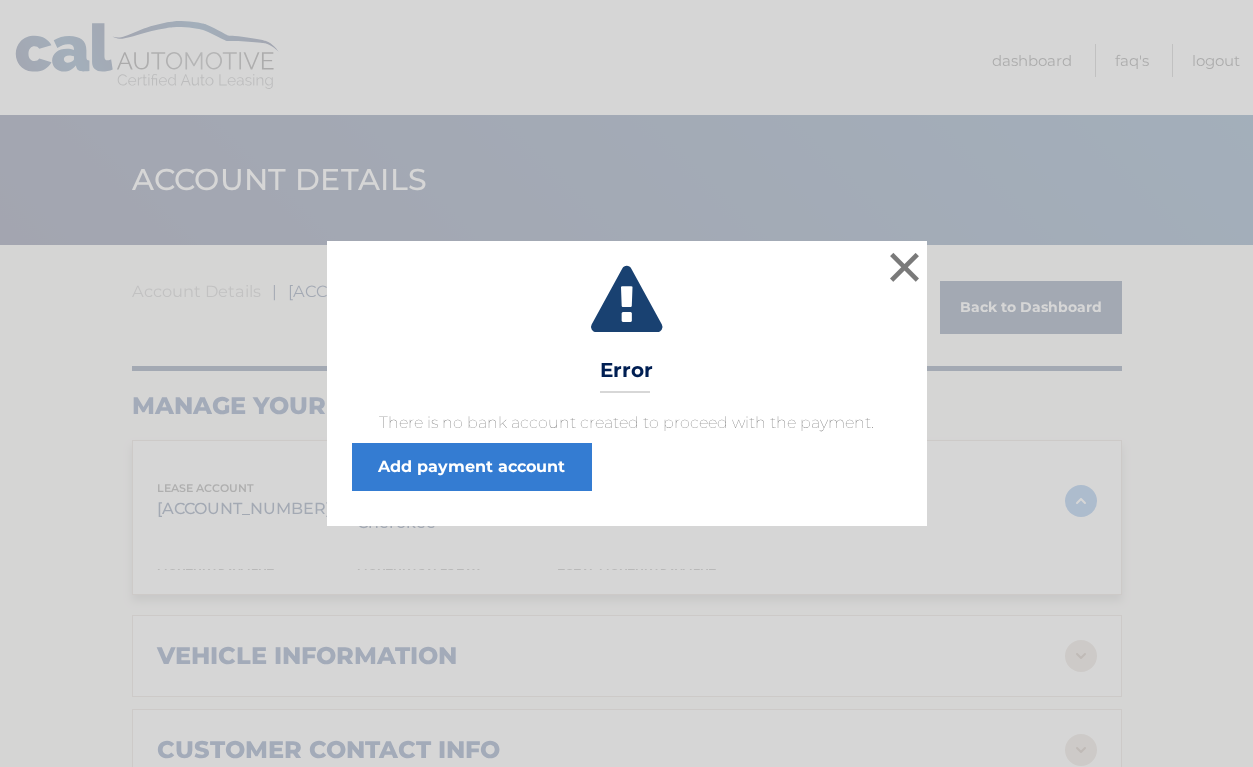 scroll, scrollTop: 0, scrollLeft: 0, axis: both 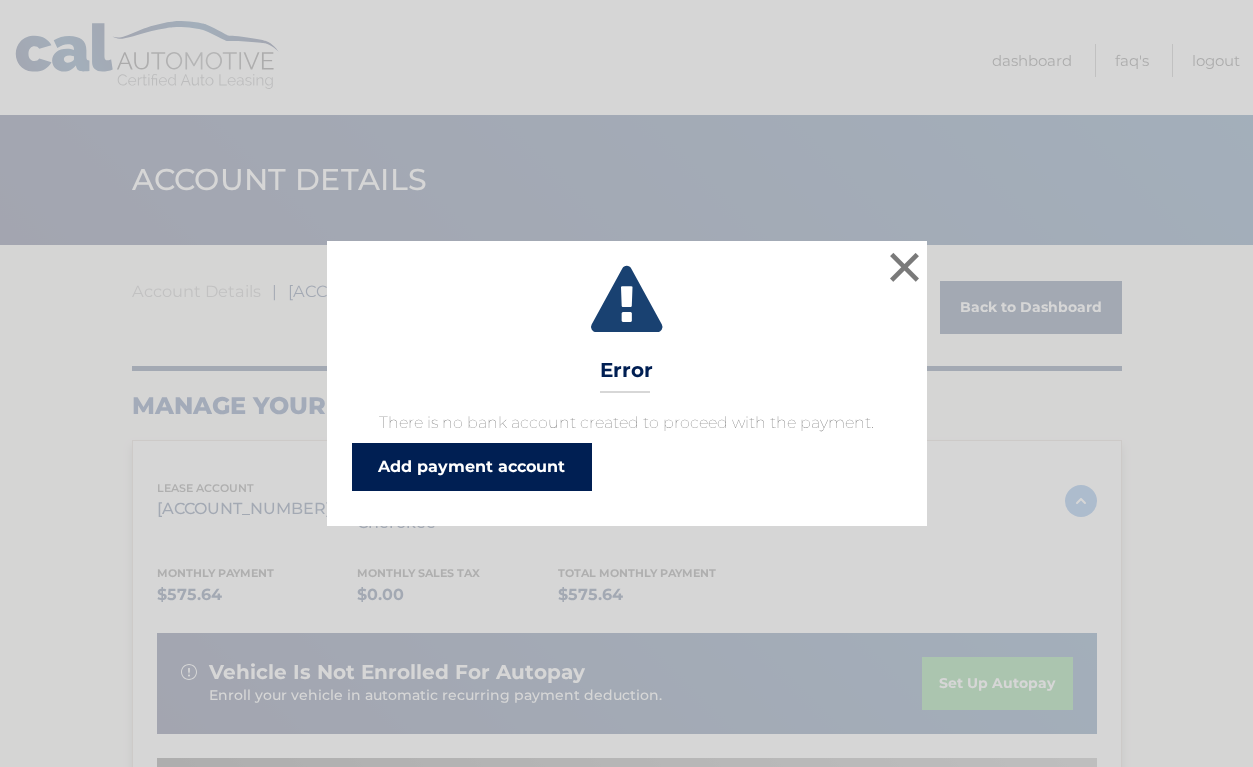 click on "Add payment account" at bounding box center (472, 467) 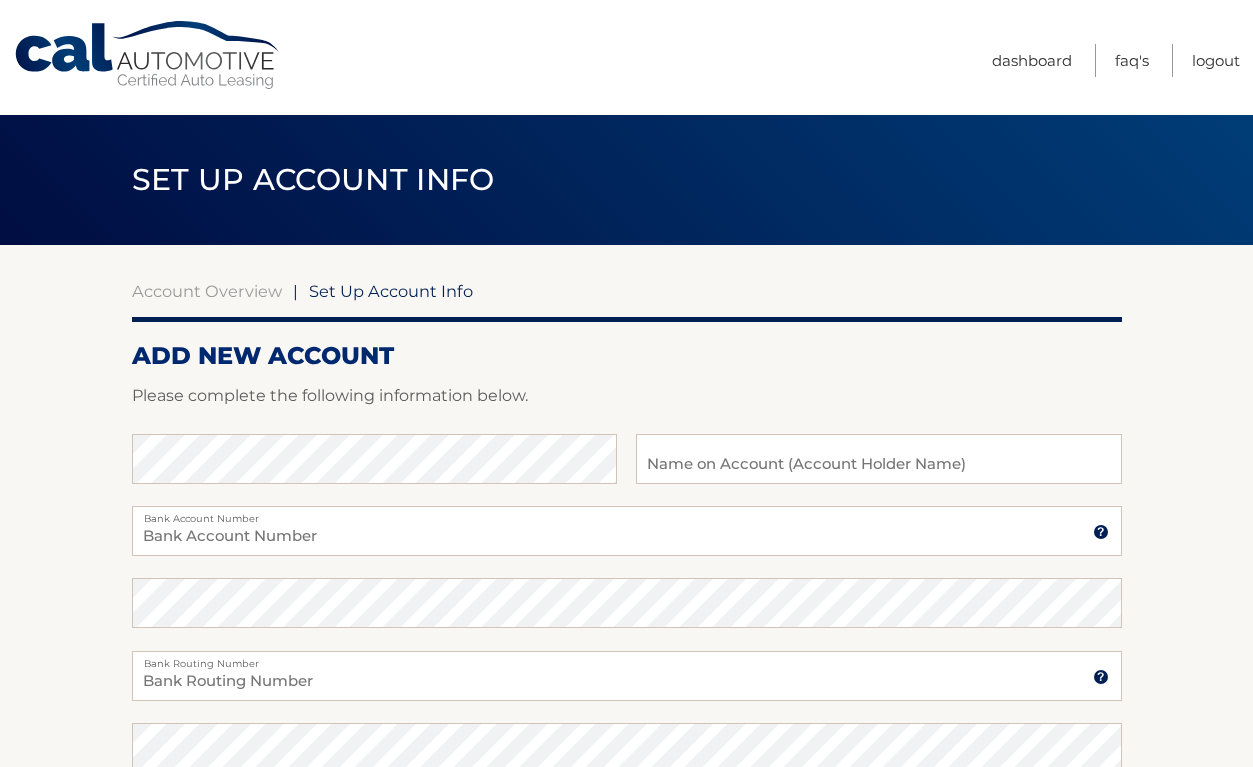 scroll, scrollTop: 0, scrollLeft: 0, axis: both 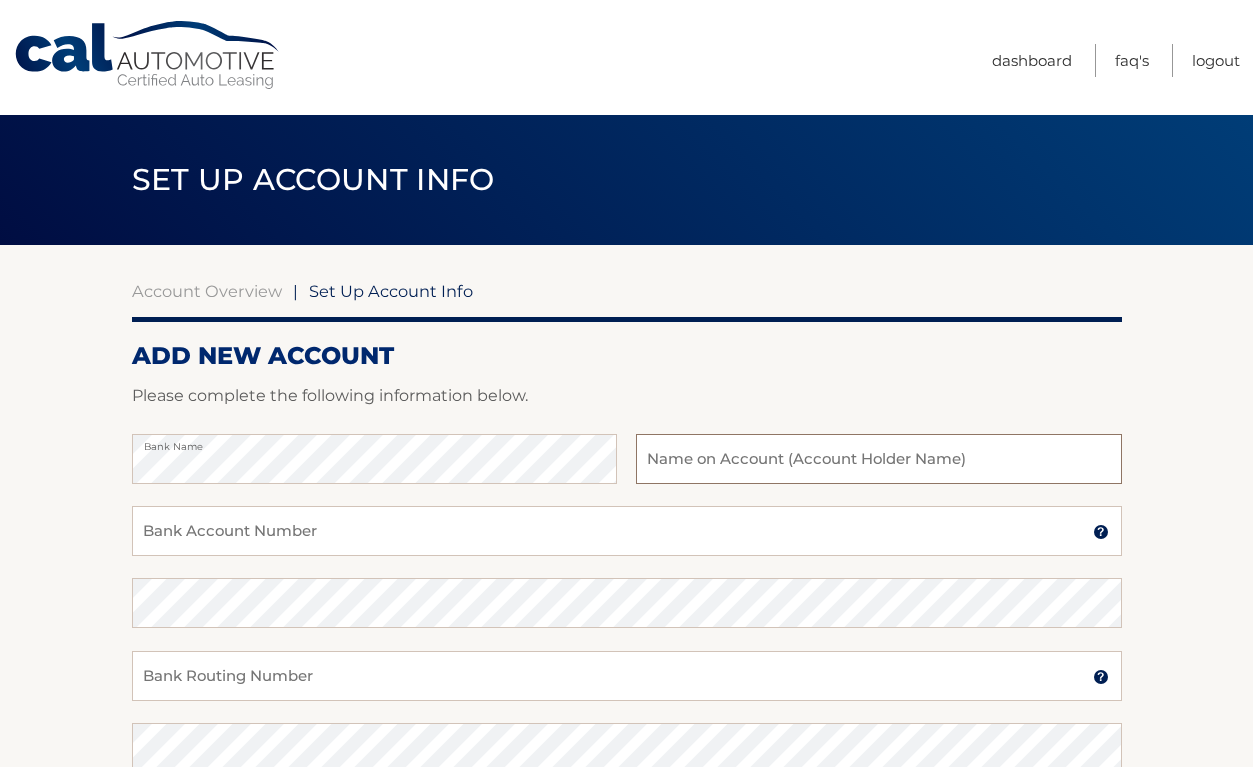 click at bounding box center [878, 459] 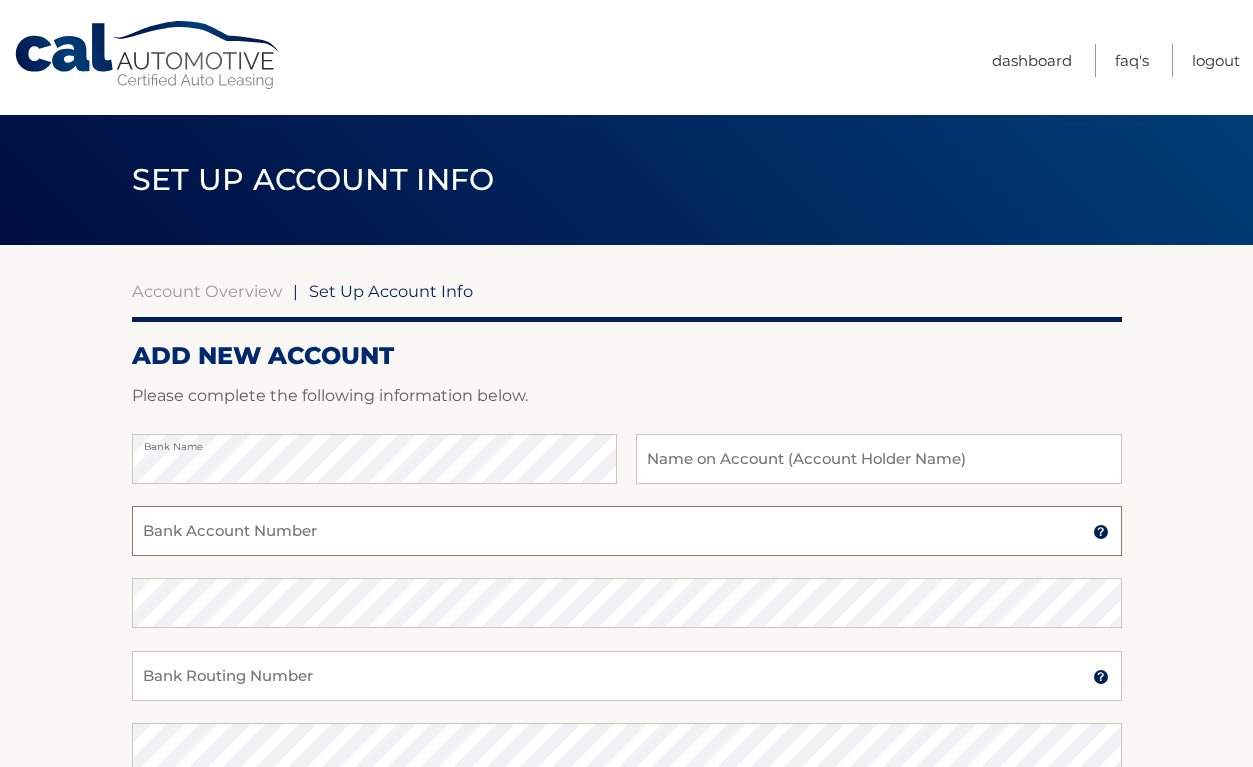 click on "Bank Account Number" at bounding box center (627, 531) 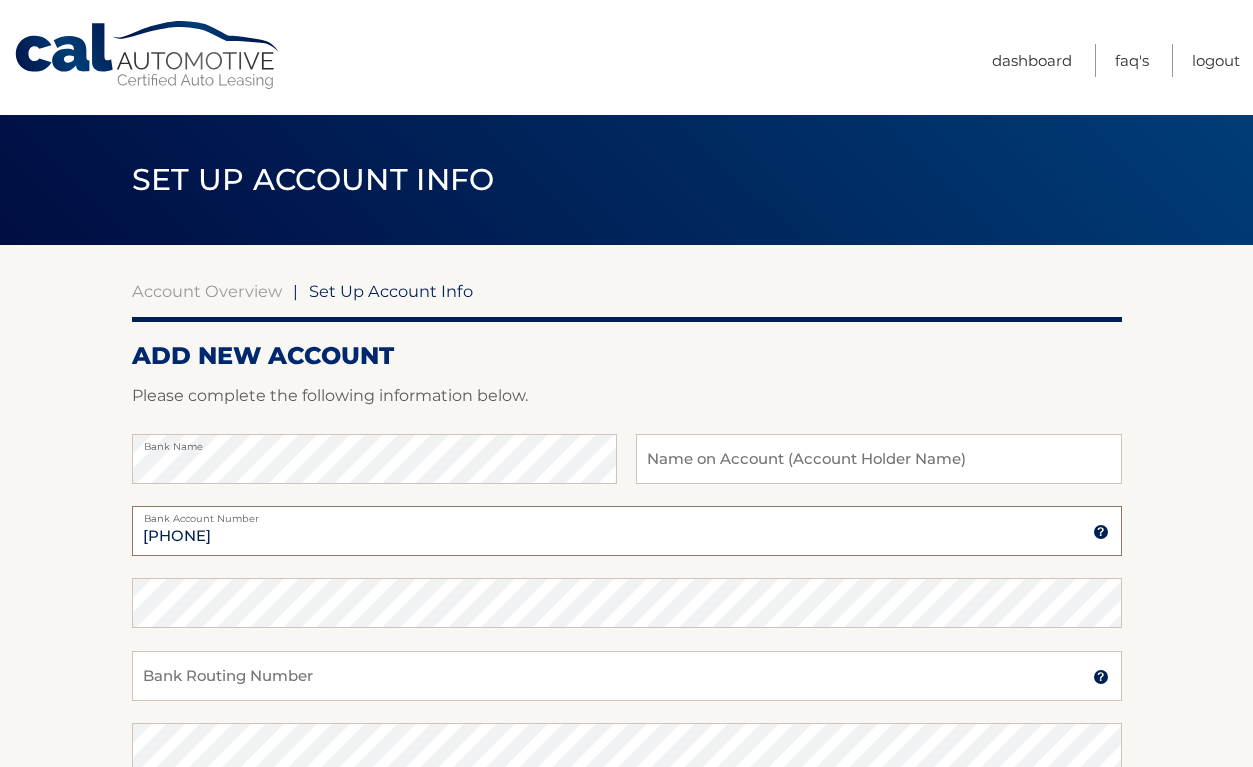 click on "602895115" at bounding box center [627, 531] 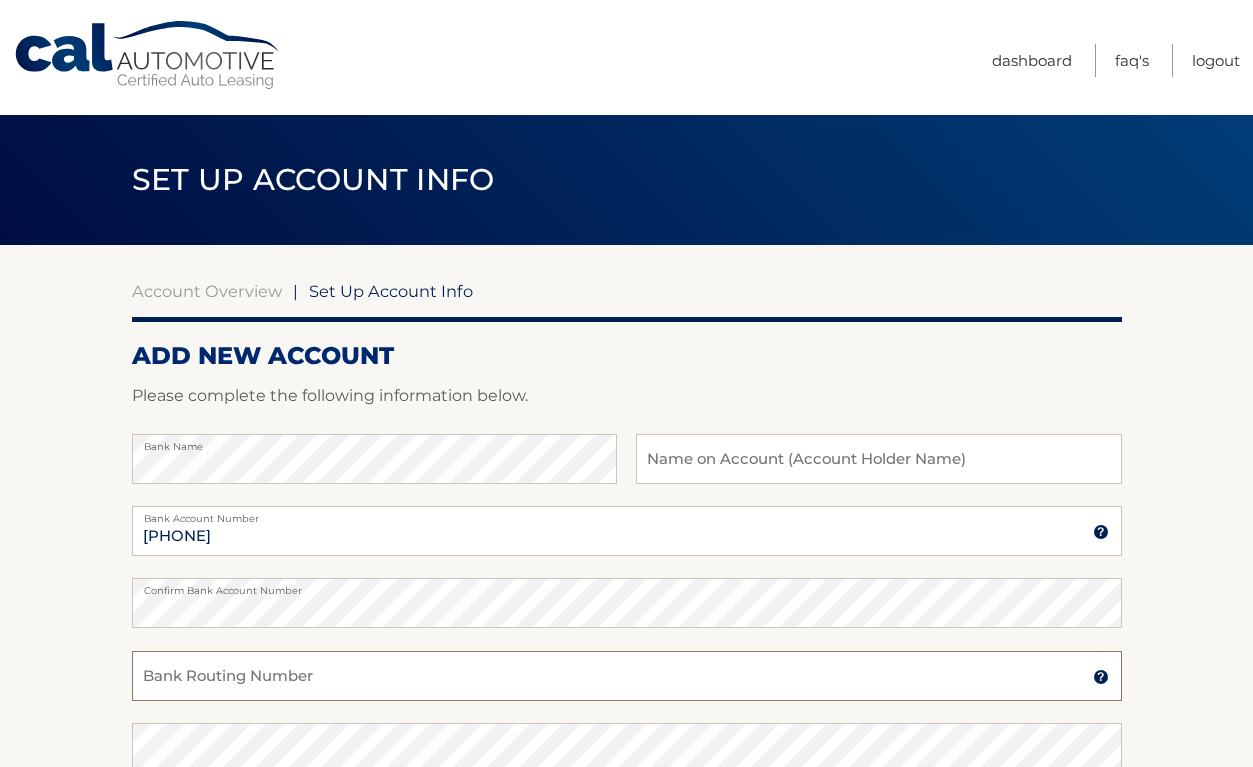 click on "Bank Routing Number" at bounding box center (627, 676) 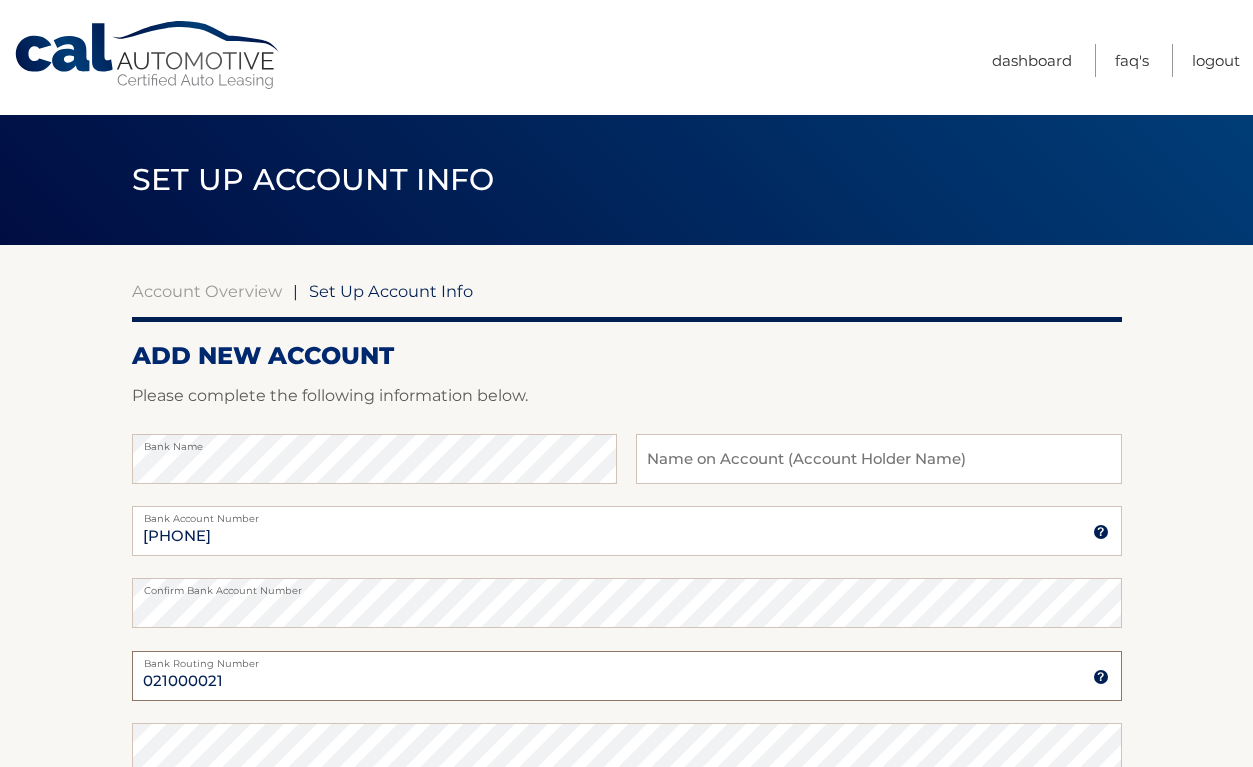 click on "021000021" at bounding box center (627, 676) 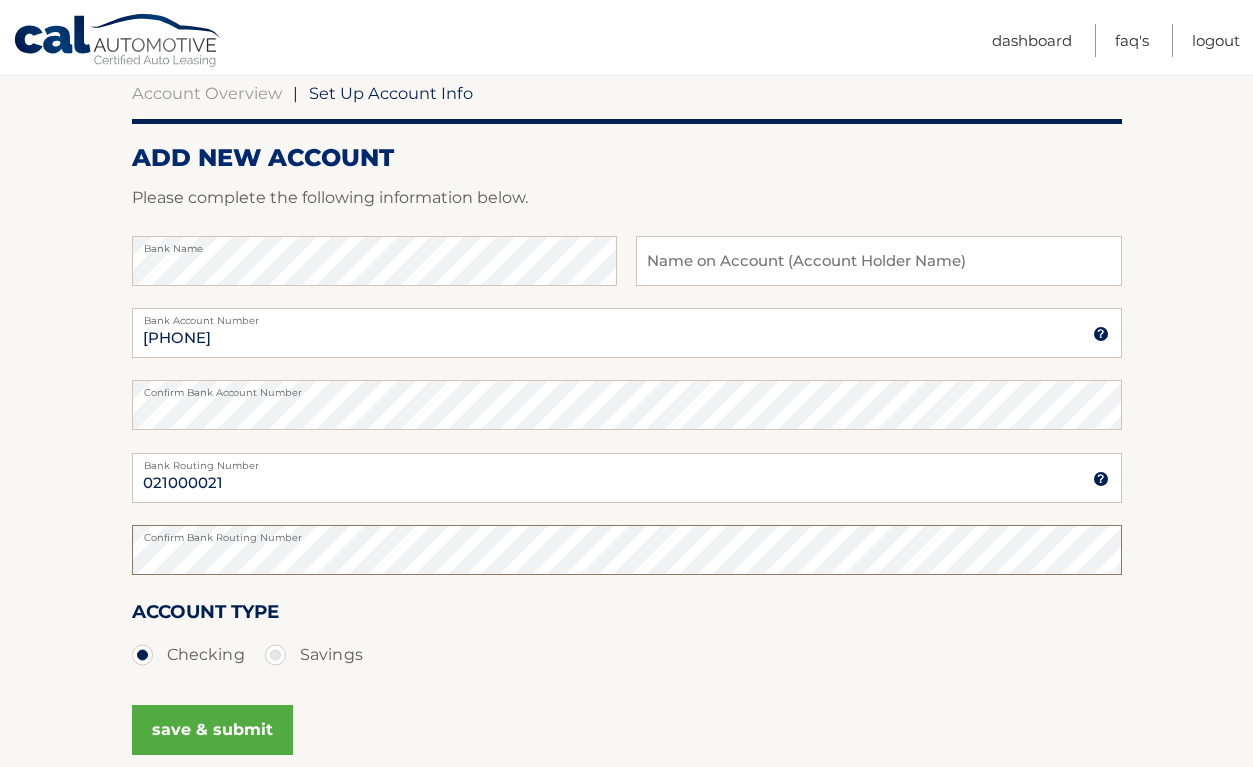 scroll, scrollTop: 201, scrollLeft: 0, axis: vertical 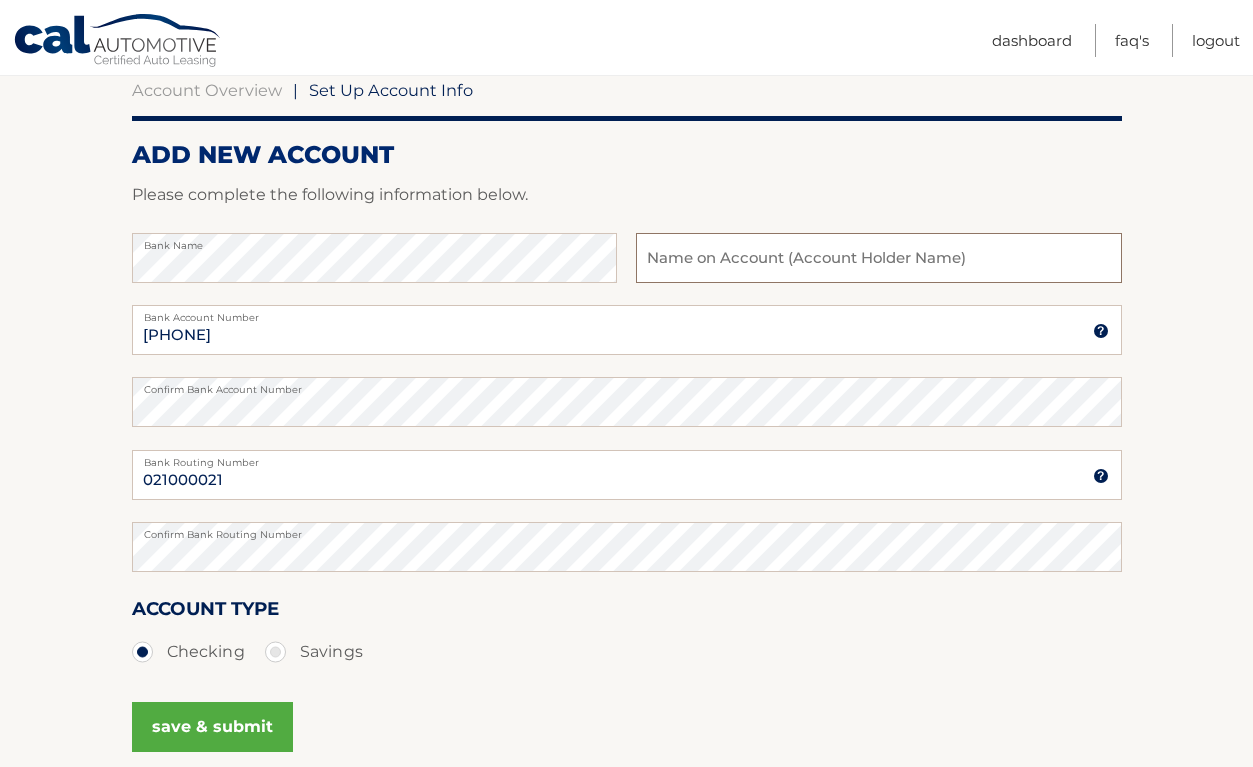 click at bounding box center (878, 258) 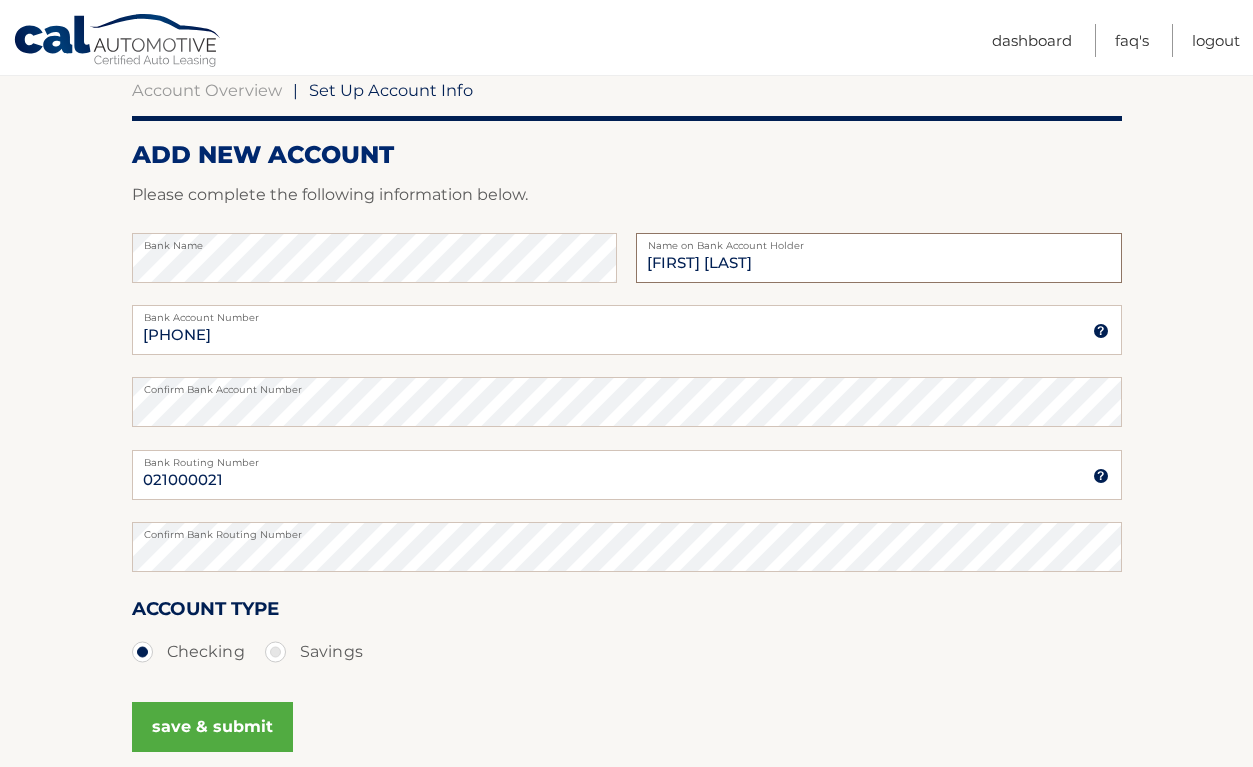 scroll, scrollTop: 121, scrollLeft: 0, axis: vertical 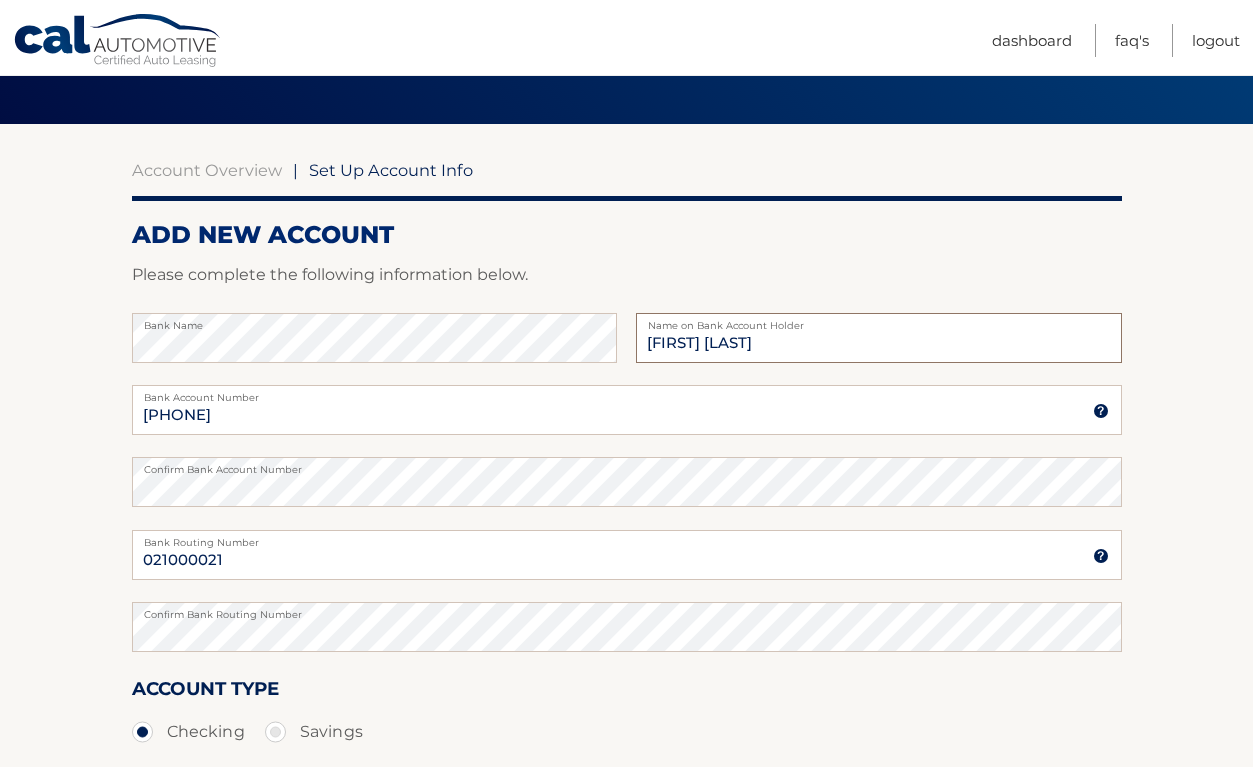 type on "Rosario DiLorenzo" 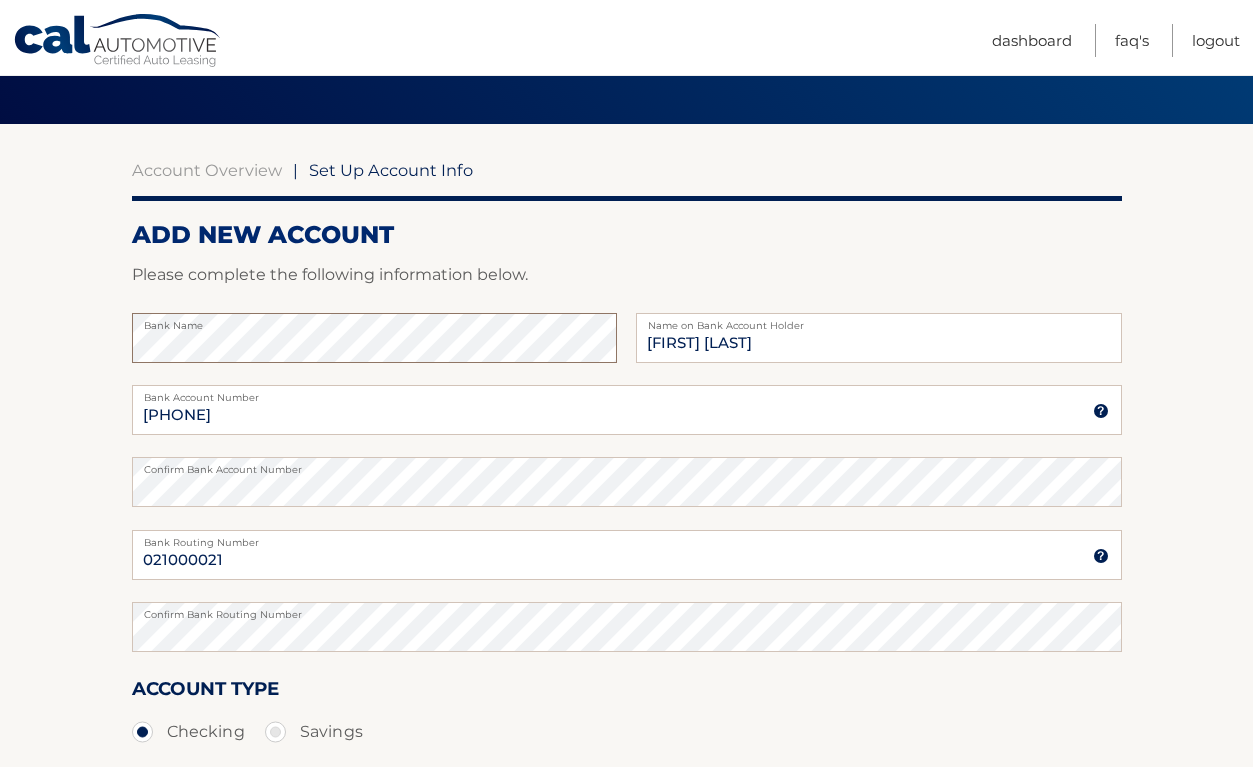 scroll, scrollTop: 263, scrollLeft: 0, axis: vertical 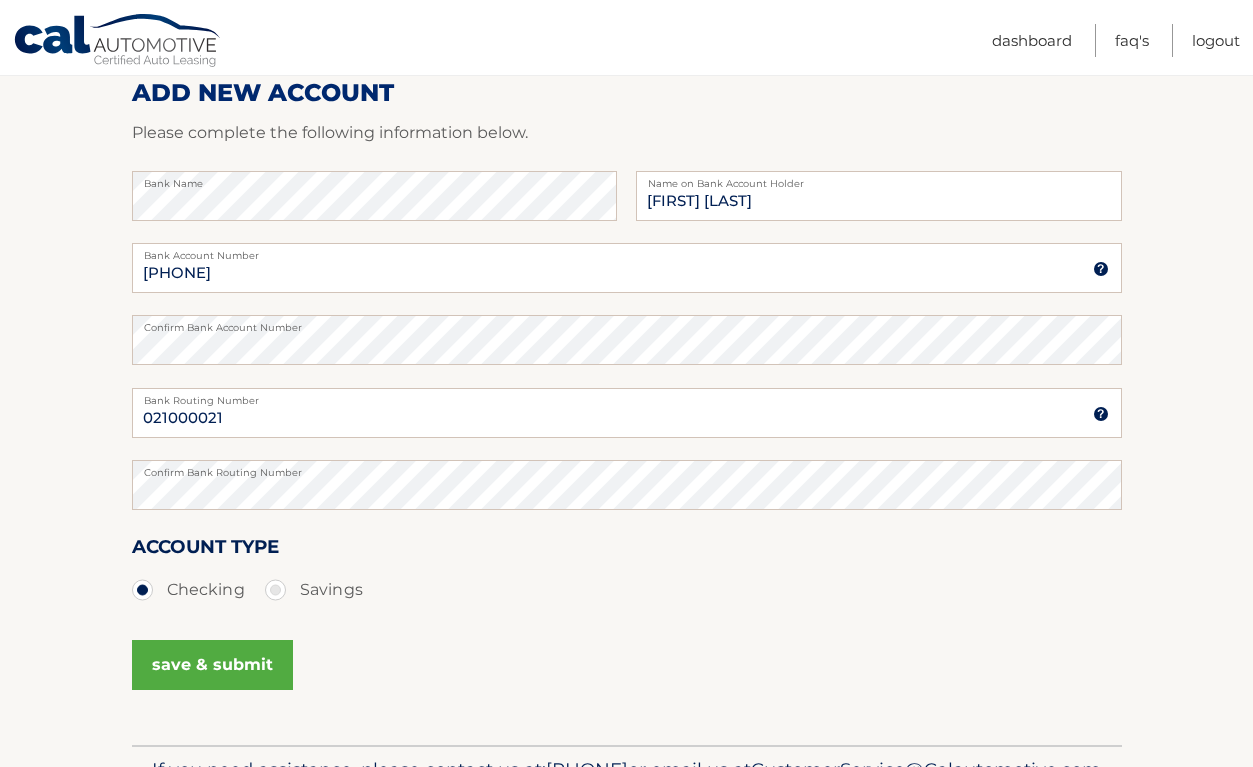 click on "save & submit" at bounding box center [212, 665] 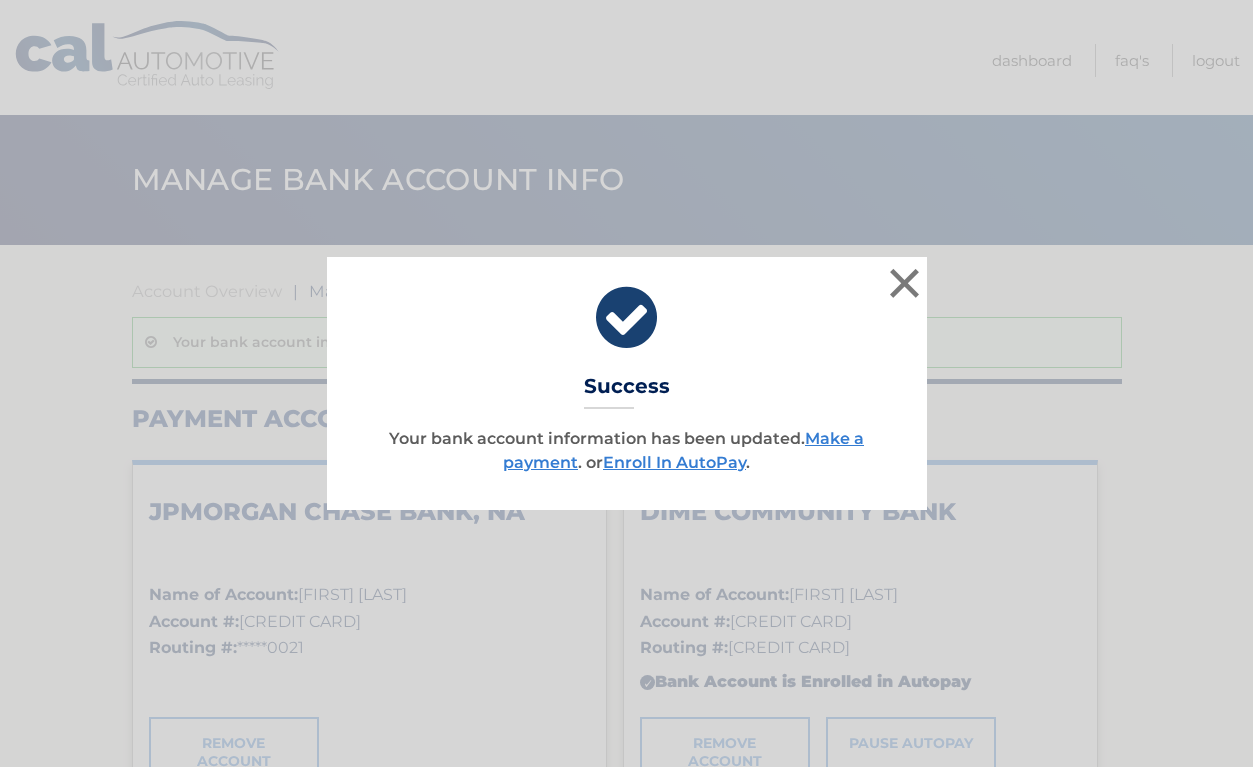 scroll, scrollTop: 0, scrollLeft: 0, axis: both 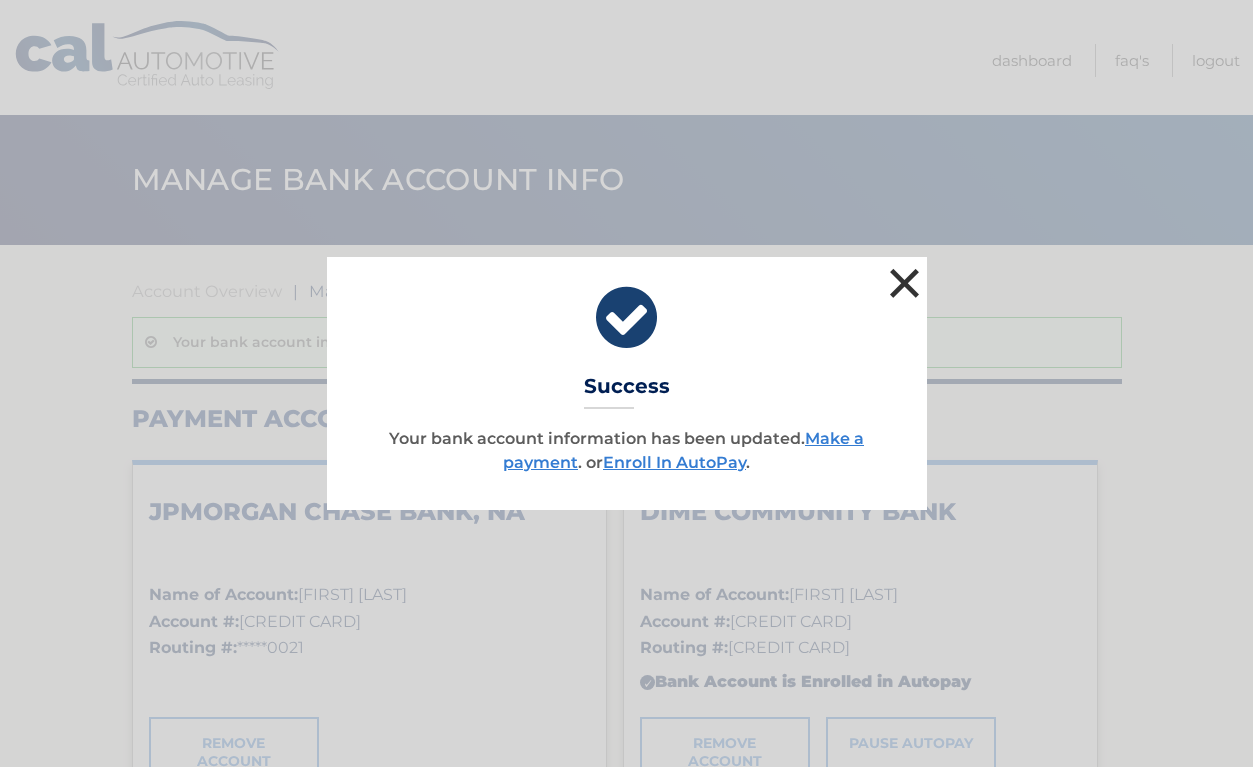 click on "×" at bounding box center [905, 283] 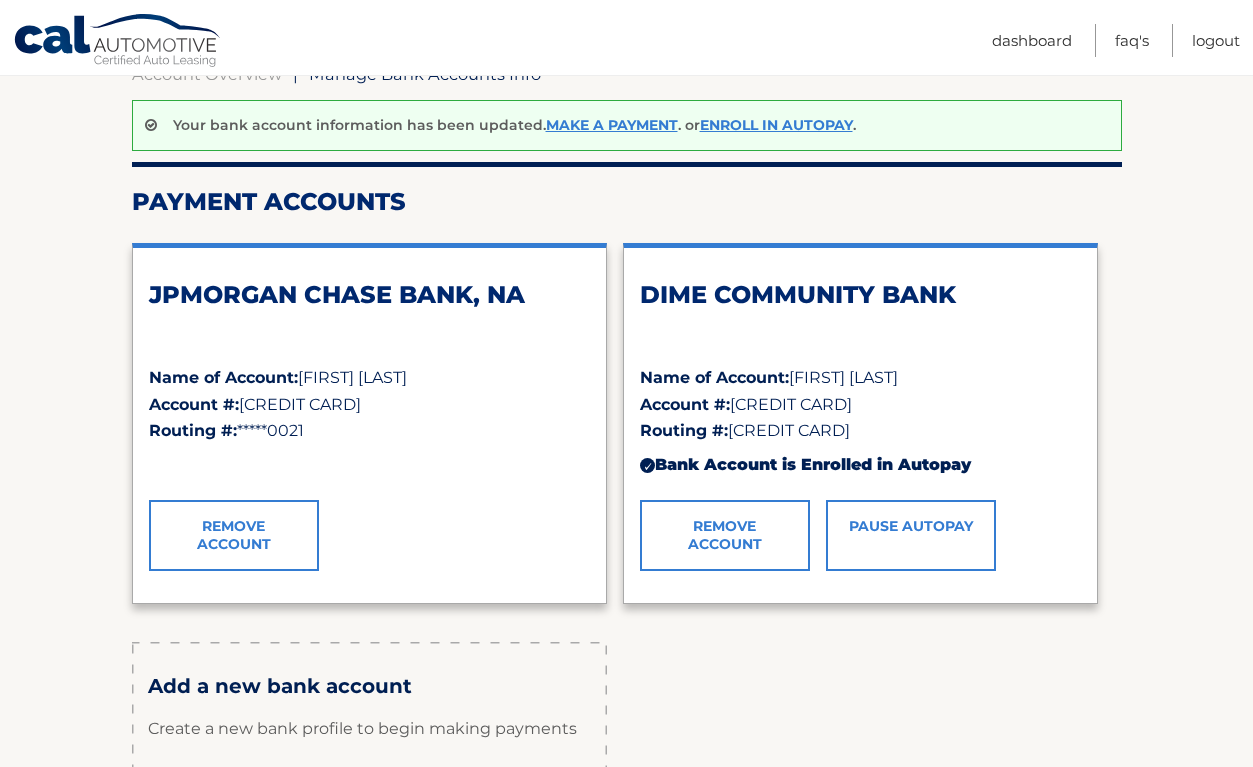 scroll, scrollTop: 237, scrollLeft: 0, axis: vertical 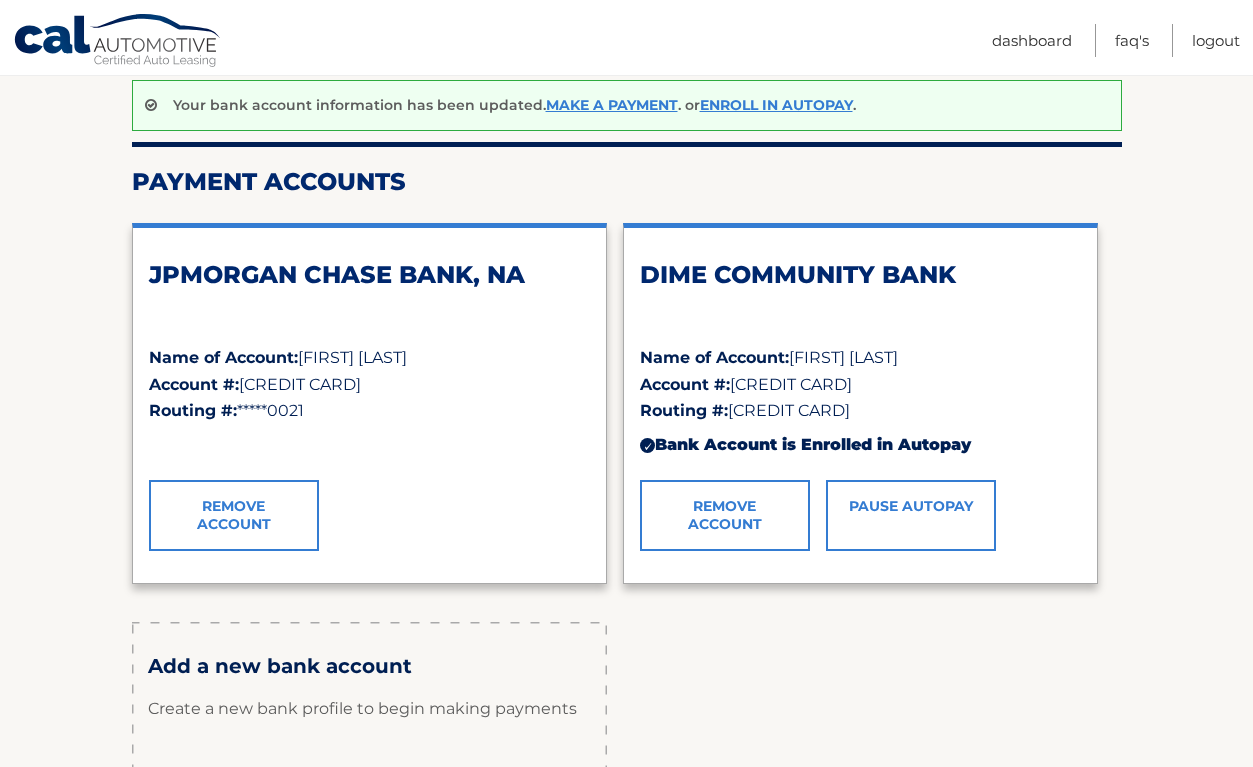 click on "Remove Account" at bounding box center (725, 515) 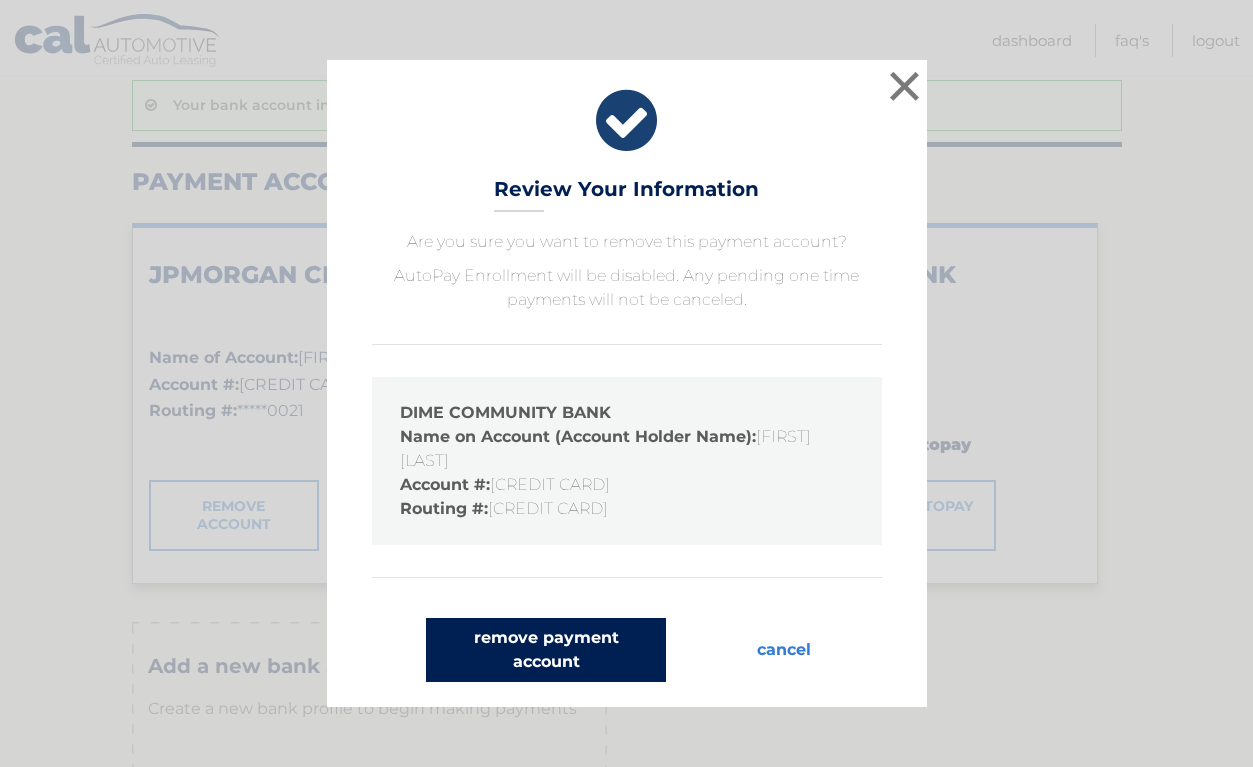 click on "remove payment account" at bounding box center [546, 650] 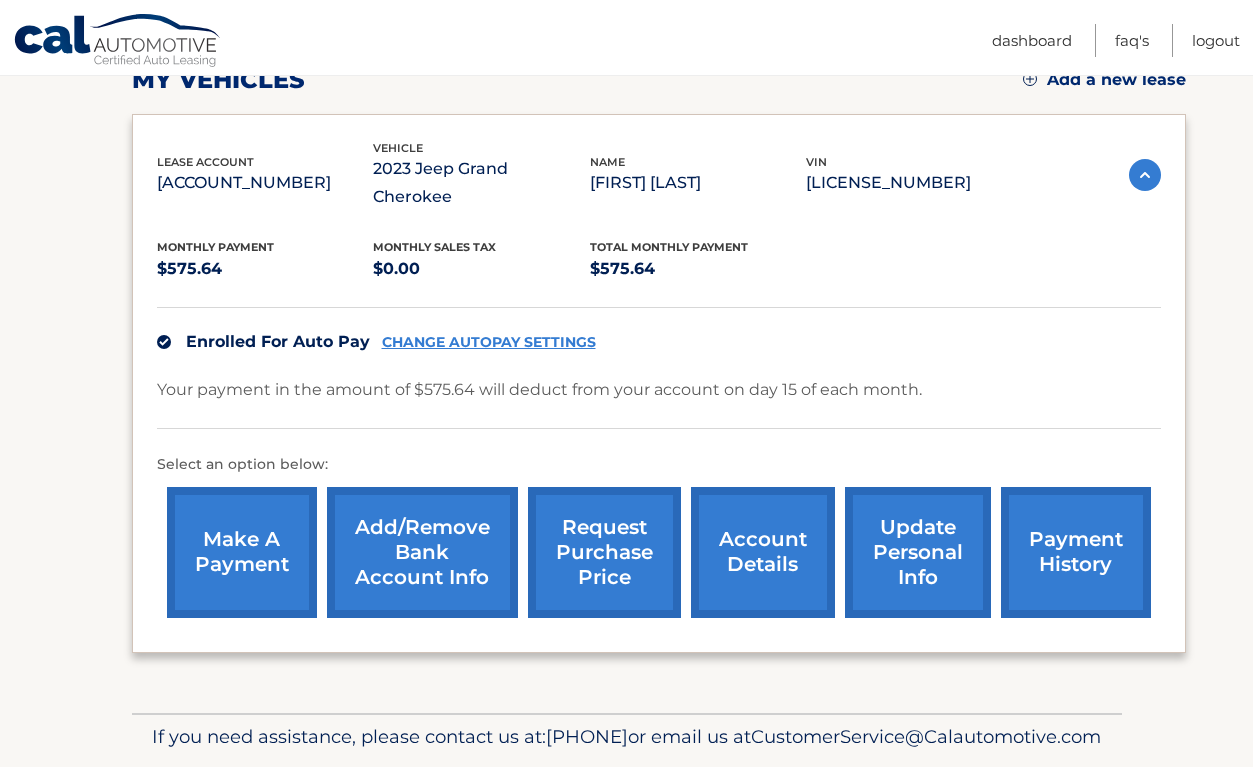 scroll, scrollTop: 295, scrollLeft: 0, axis: vertical 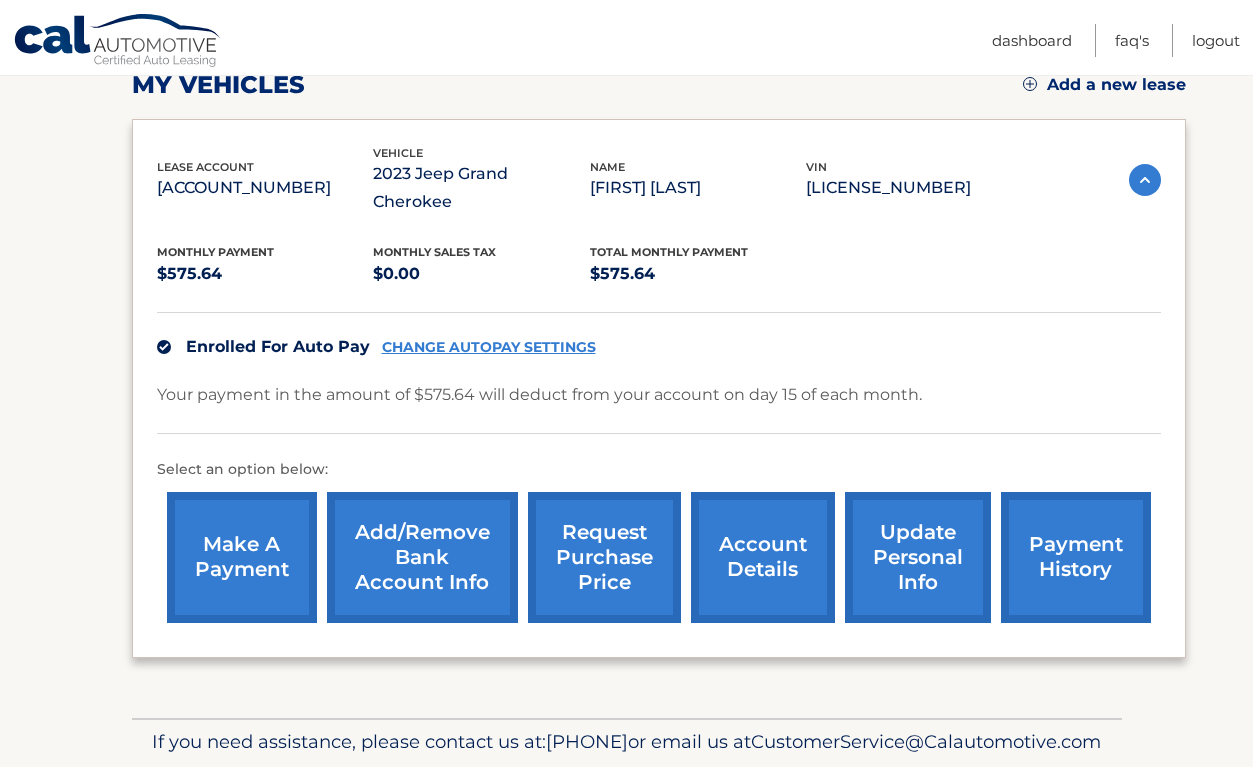 click on "Add/Remove bank account info" at bounding box center (422, 557) 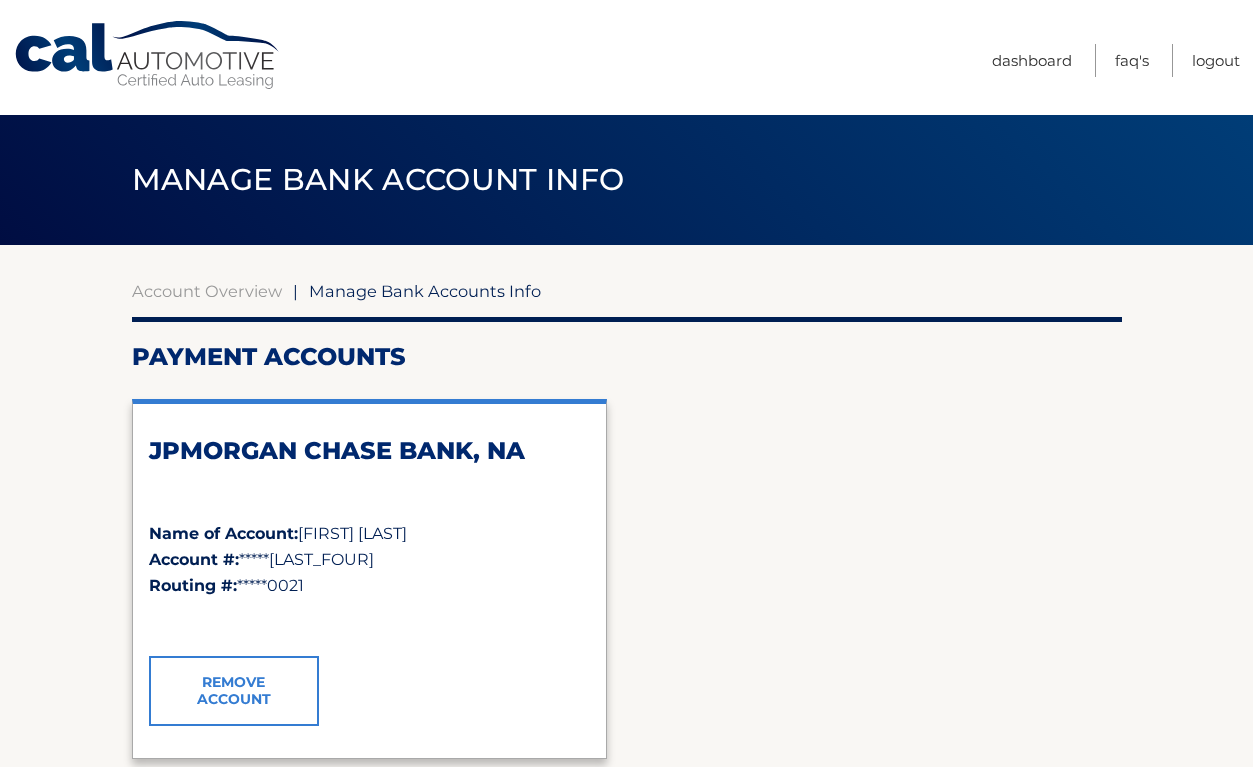 scroll, scrollTop: 0, scrollLeft: 0, axis: both 